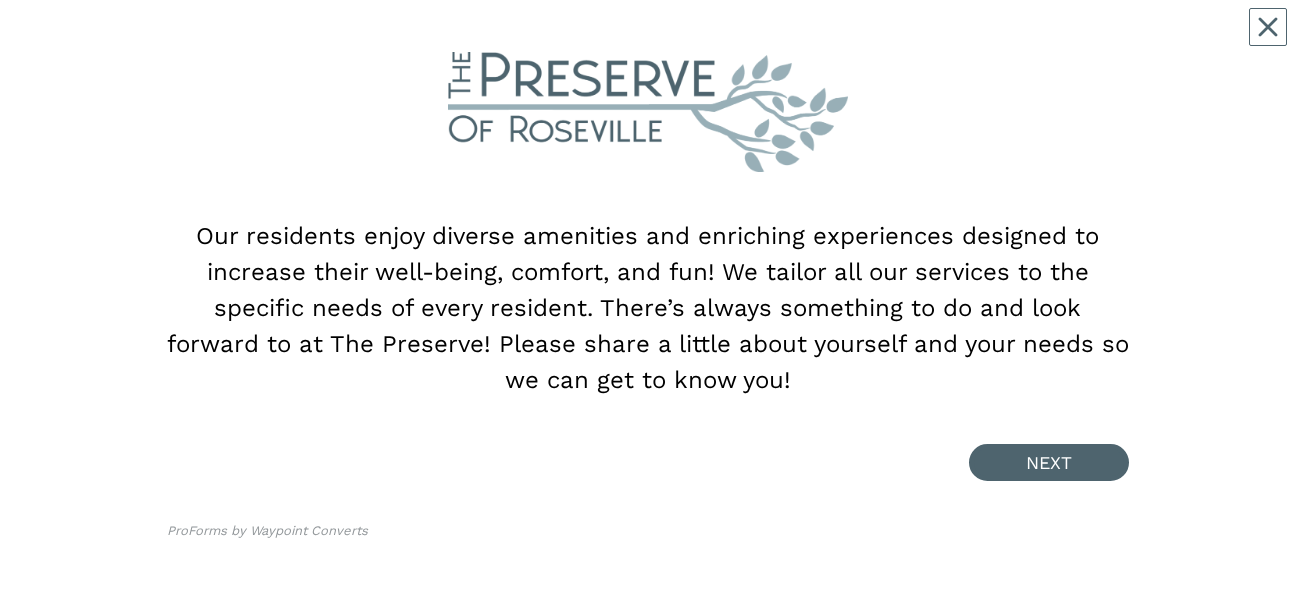 scroll, scrollTop: 13, scrollLeft: 0, axis: vertical 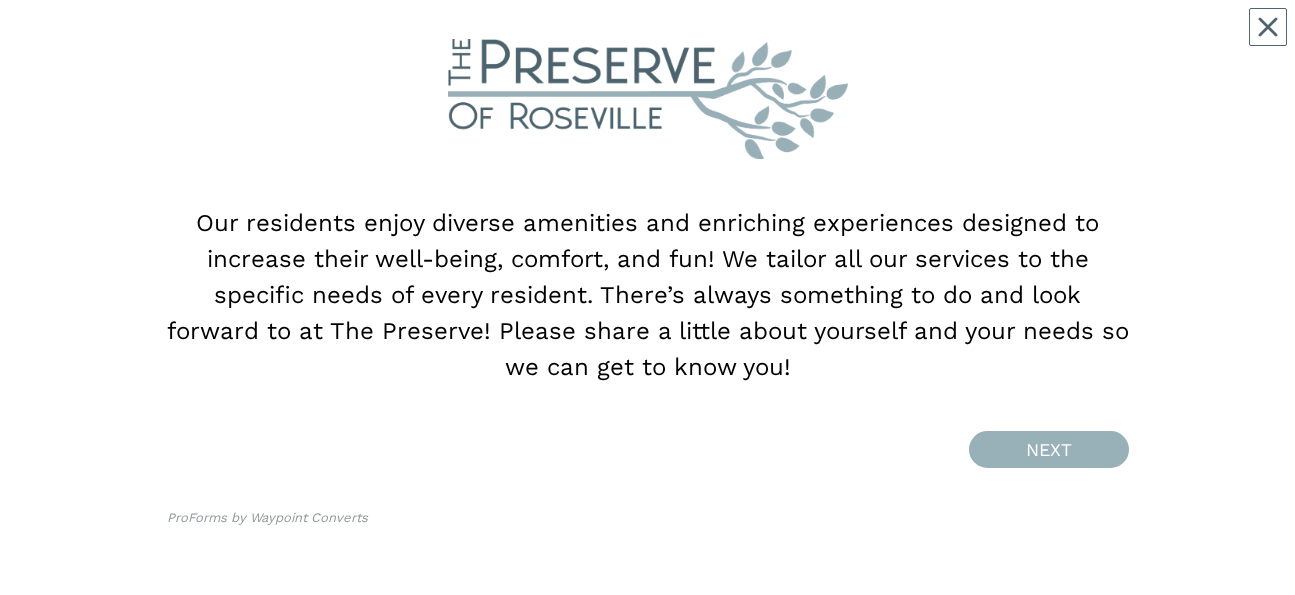 click on "NEXT" at bounding box center [1049, 449] 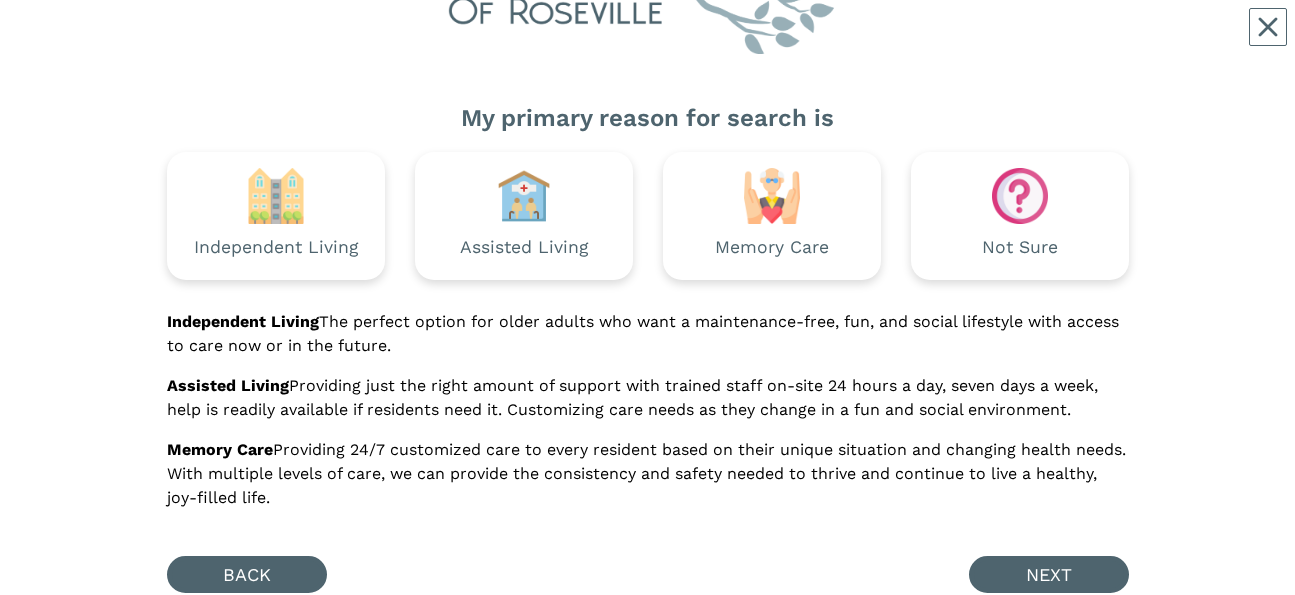 scroll, scrollTop: 143, scrollLeft: 0, axis: vertical 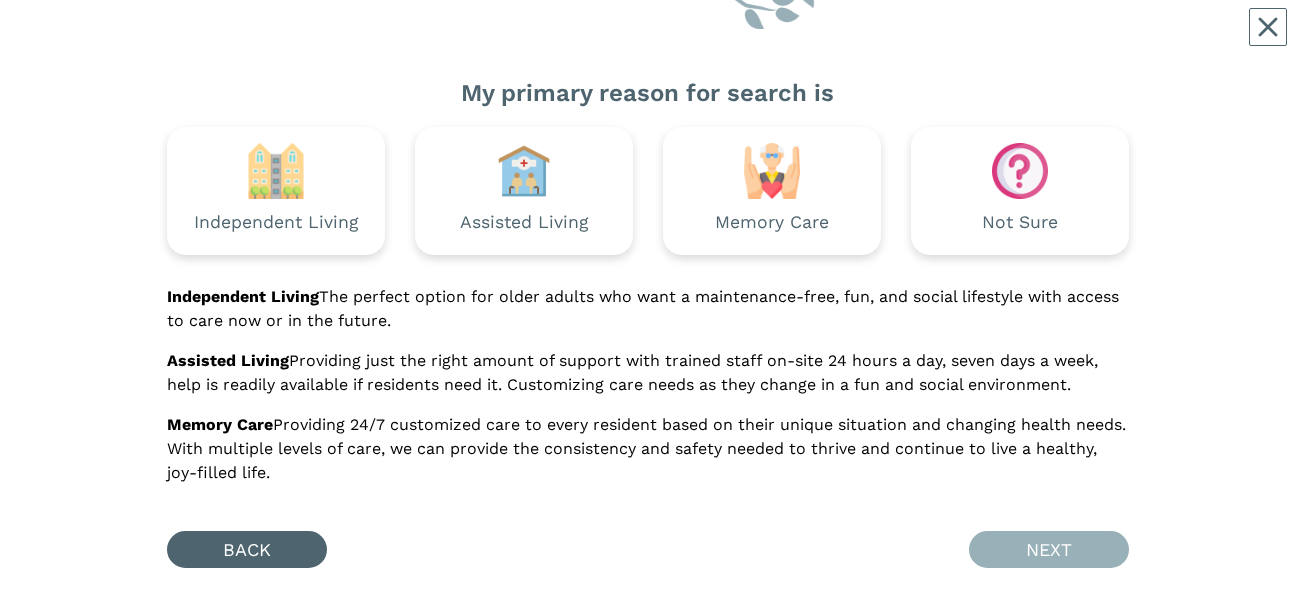 click on "NEXT" at bounding box center [1049, 549] 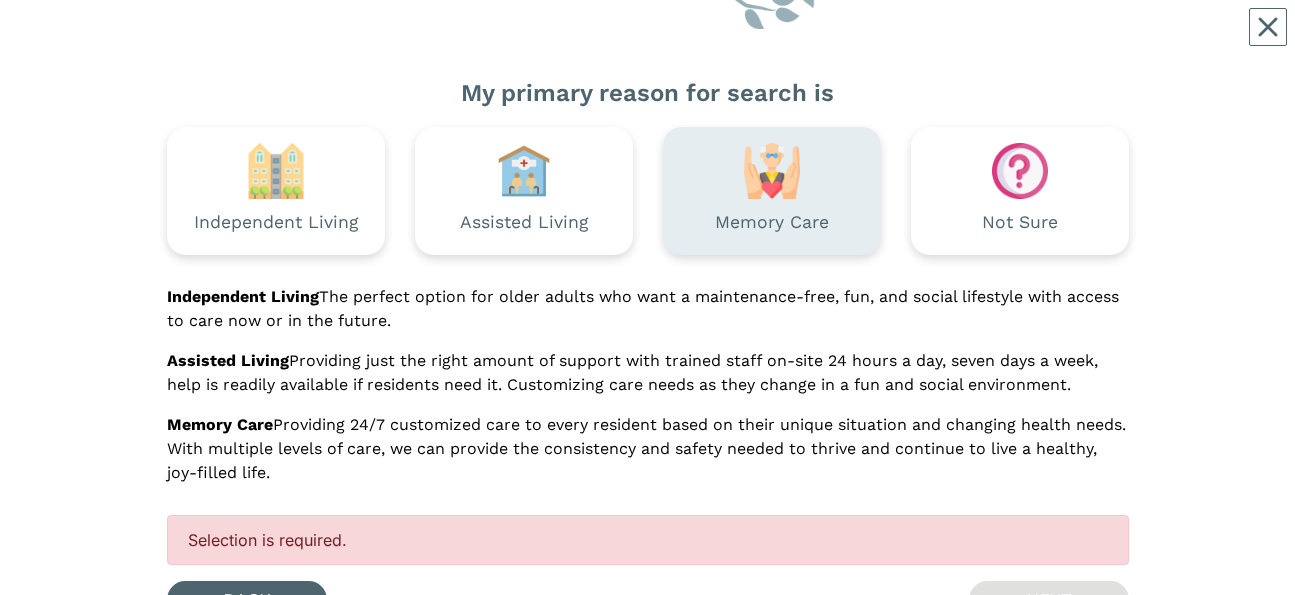 click on "Memory Care" at bounding box center (772, 223) 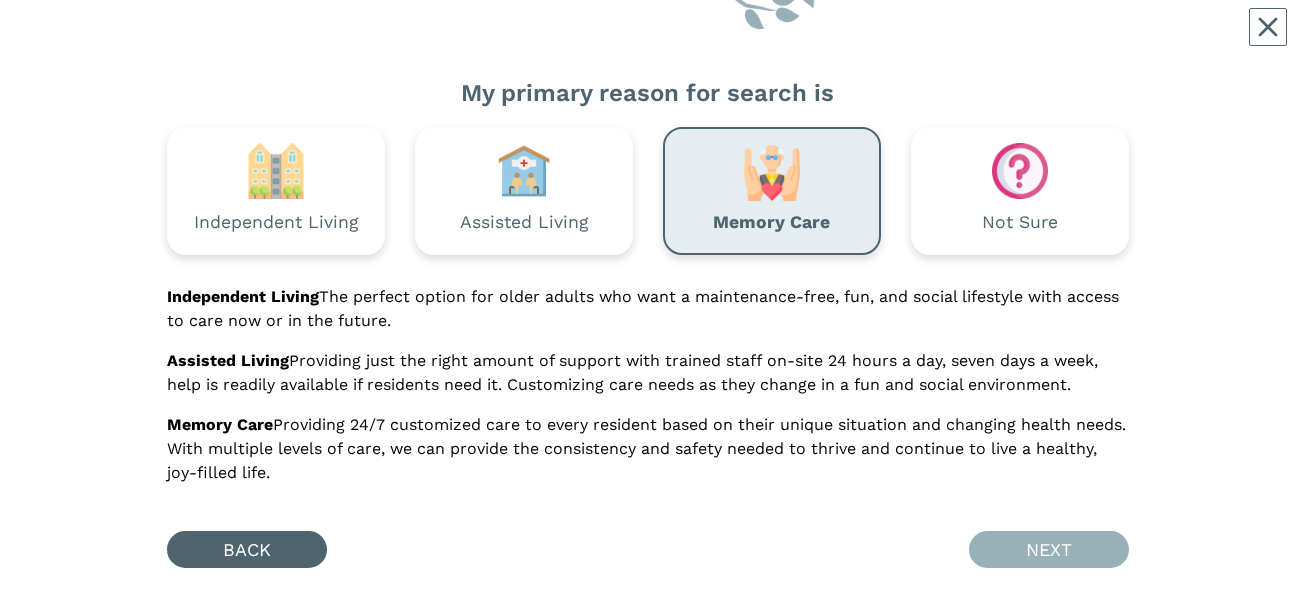 click on "NEXT" at bounding box center (1049, 549) 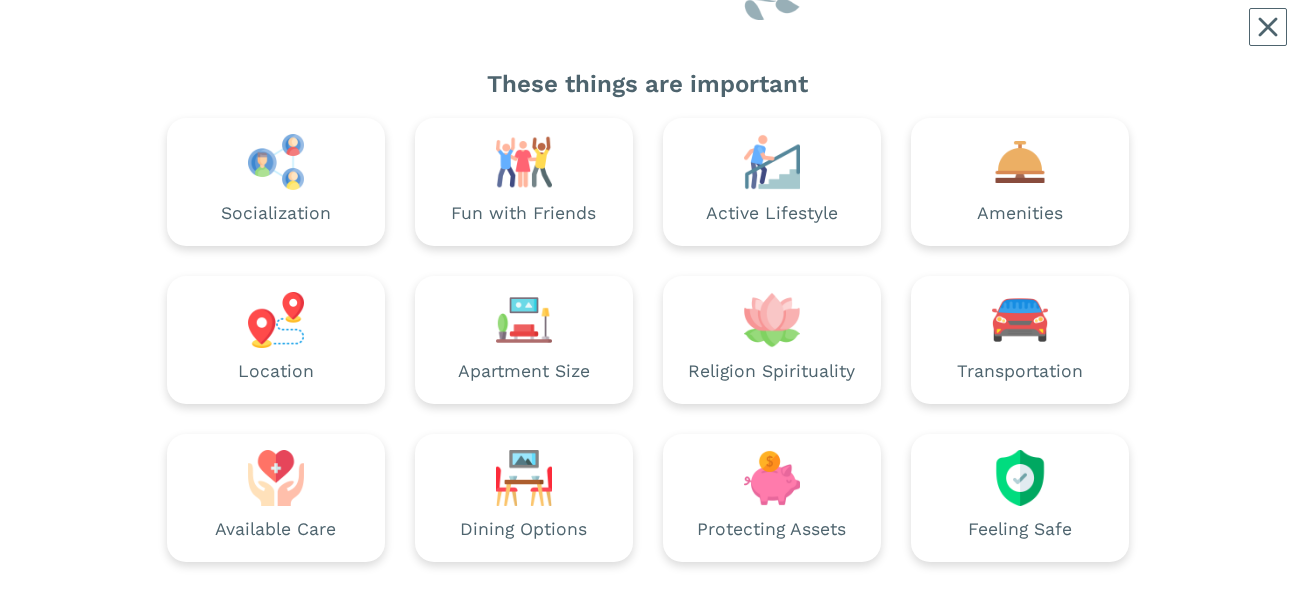 scroll, scrollTop: 329, scrollLeft: 0, axis: vertical 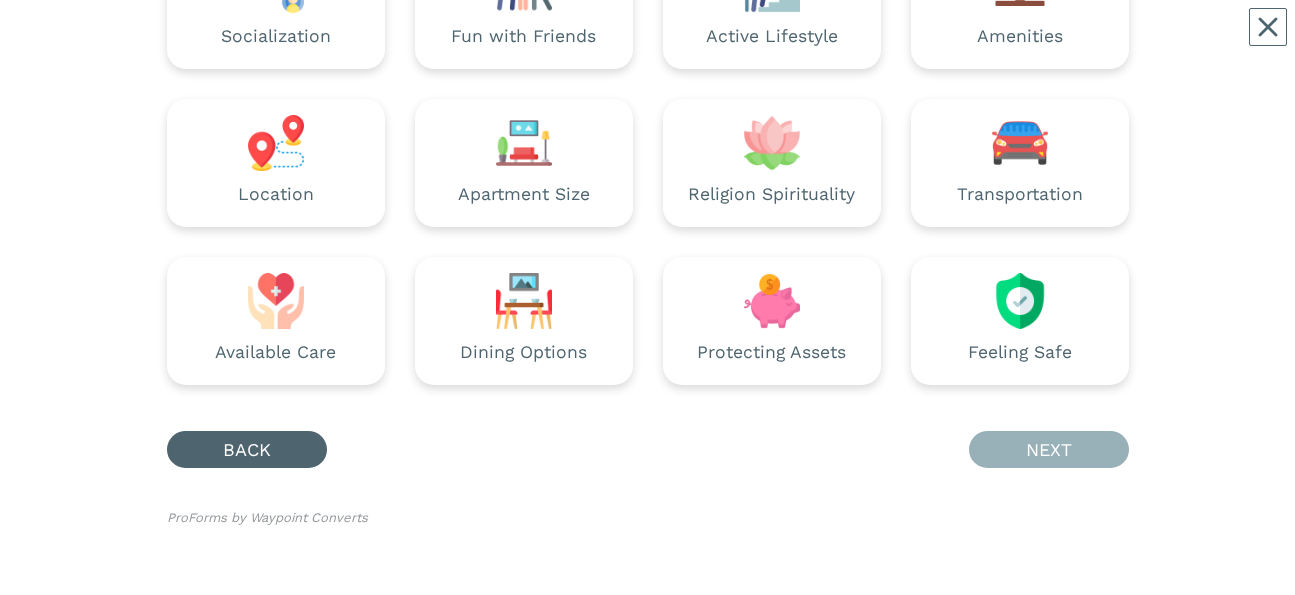 click on "NEXT" at bounding box center [1049, 449] 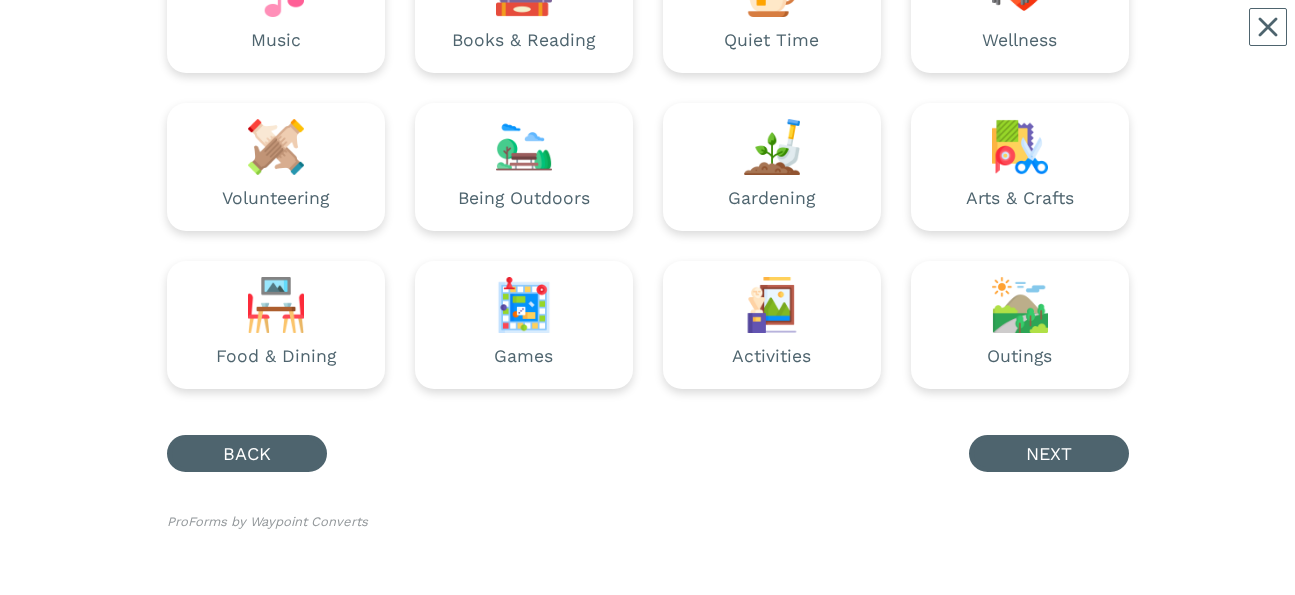 scroll, scrollTop: 329, scrollLeft: 0, axis: vertical 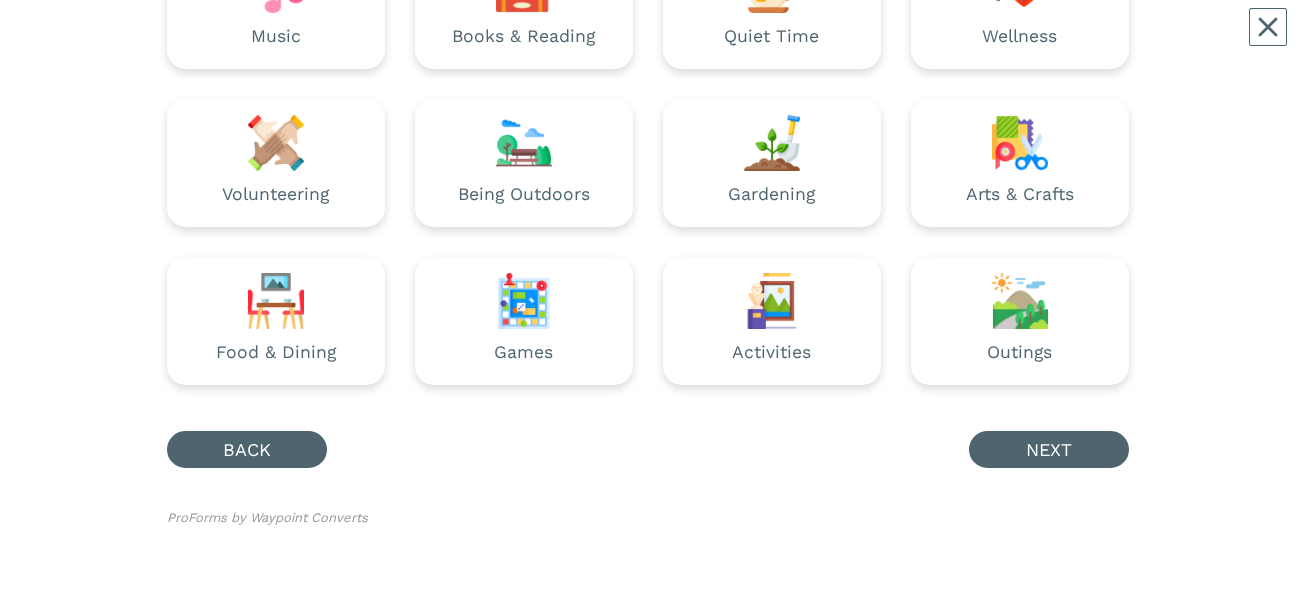 click on "Interests and Passions Music Books & Reading Quiet Time Wellness Volunteering Being Outdoors Gardening Arts & Crafts Food & Dining Games Activities Outings BACK NEXT
ProForms by Waypoint Converts" at bounding box center (648, 133) 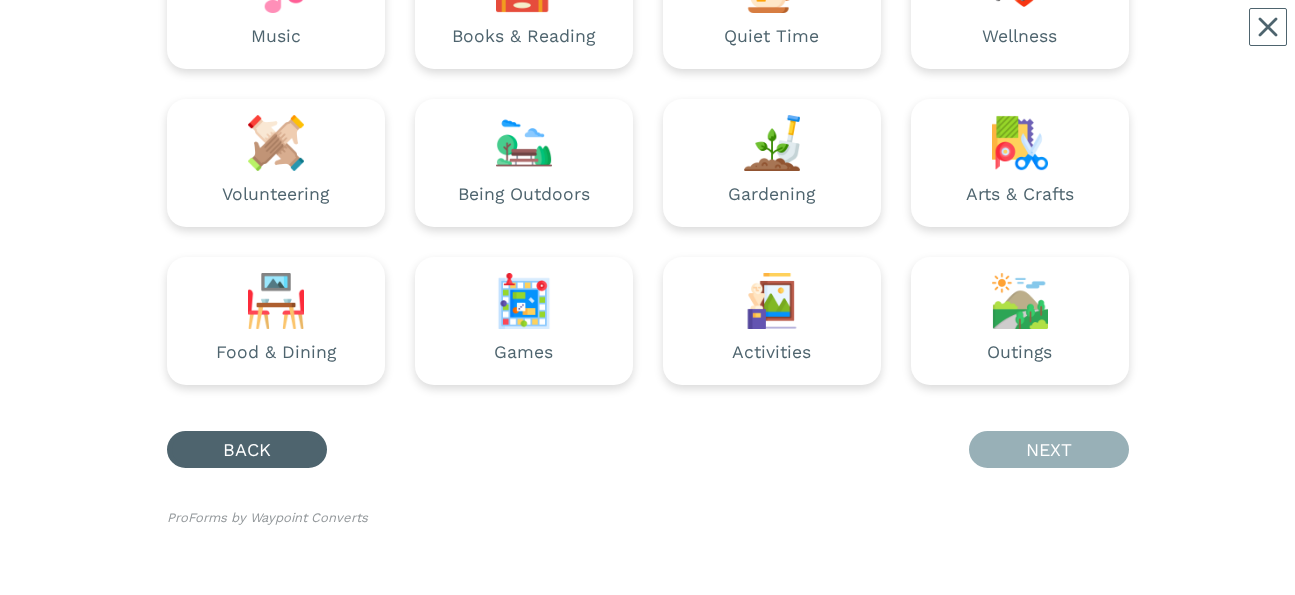 click on "NEXT" at bounding box center (1049, 449) 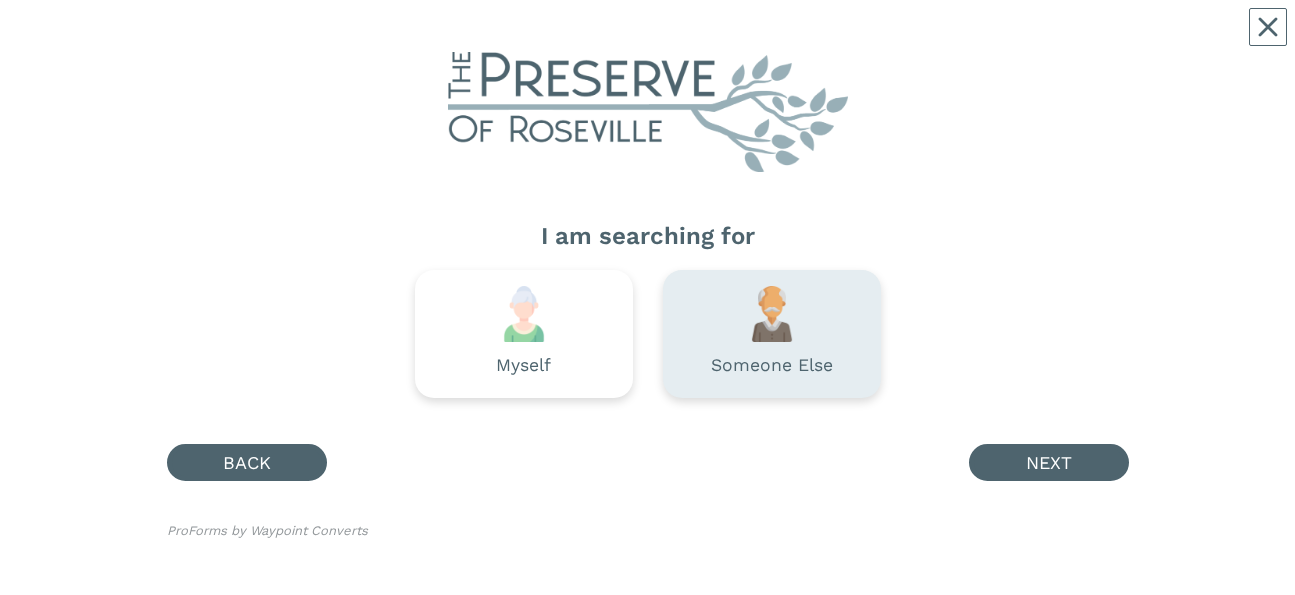 click on "Someone Else" at bounding box center [772, 366] 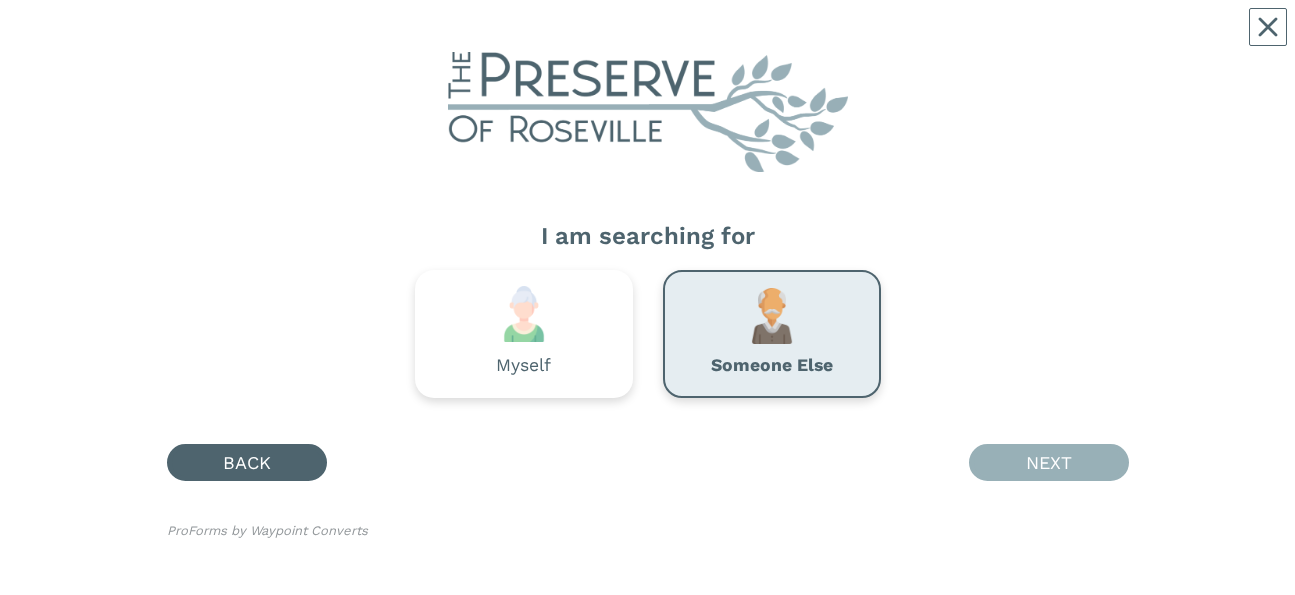 click on "NEXT" at bounding box center (1049, 462) 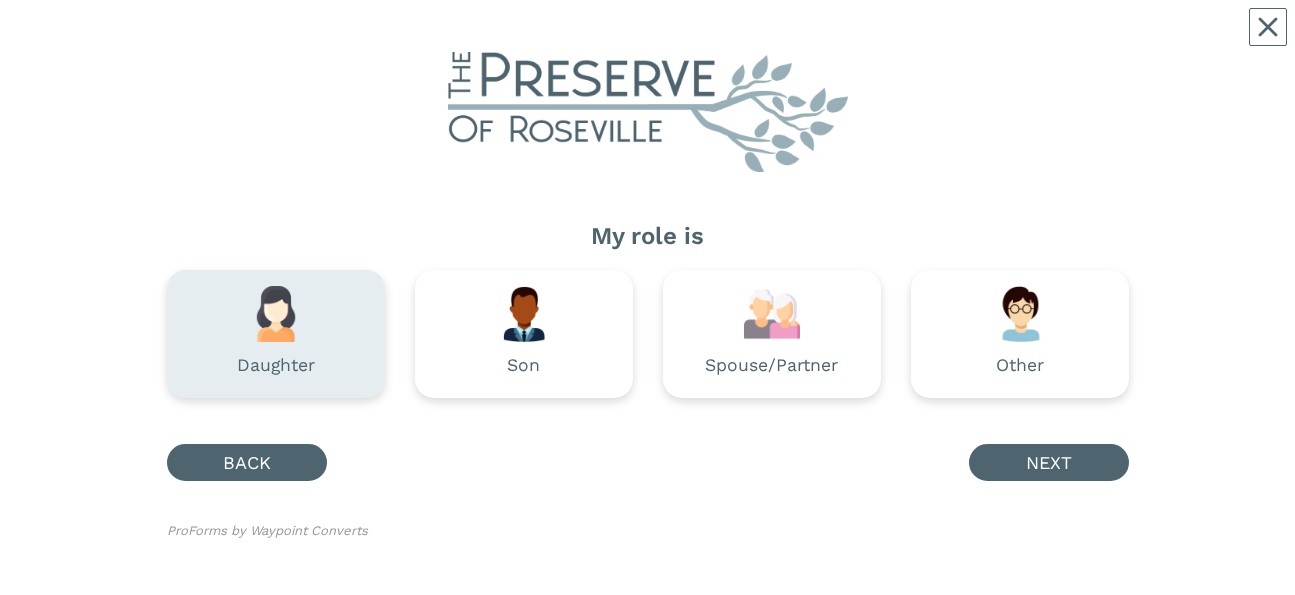 click on "Daughter" at bounding box center [276, 334] 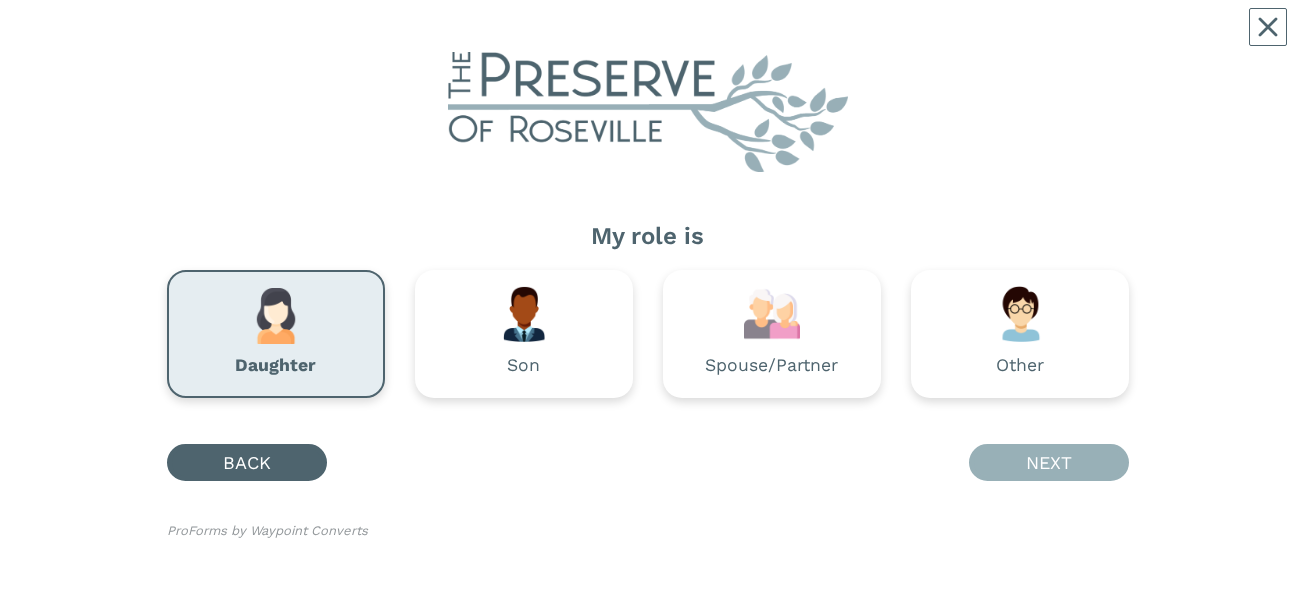 click on "NEXT" at bounding box center [1049, 462] 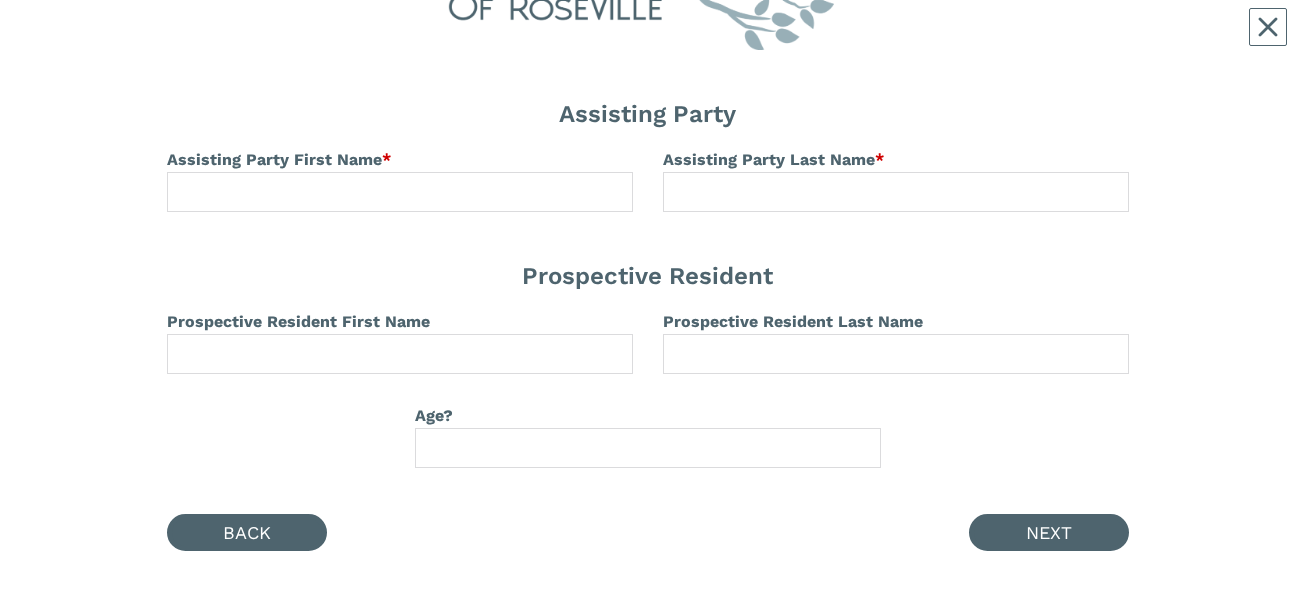 scroll, scrollTop: 205, scrollLeft: 0, axis: vertical 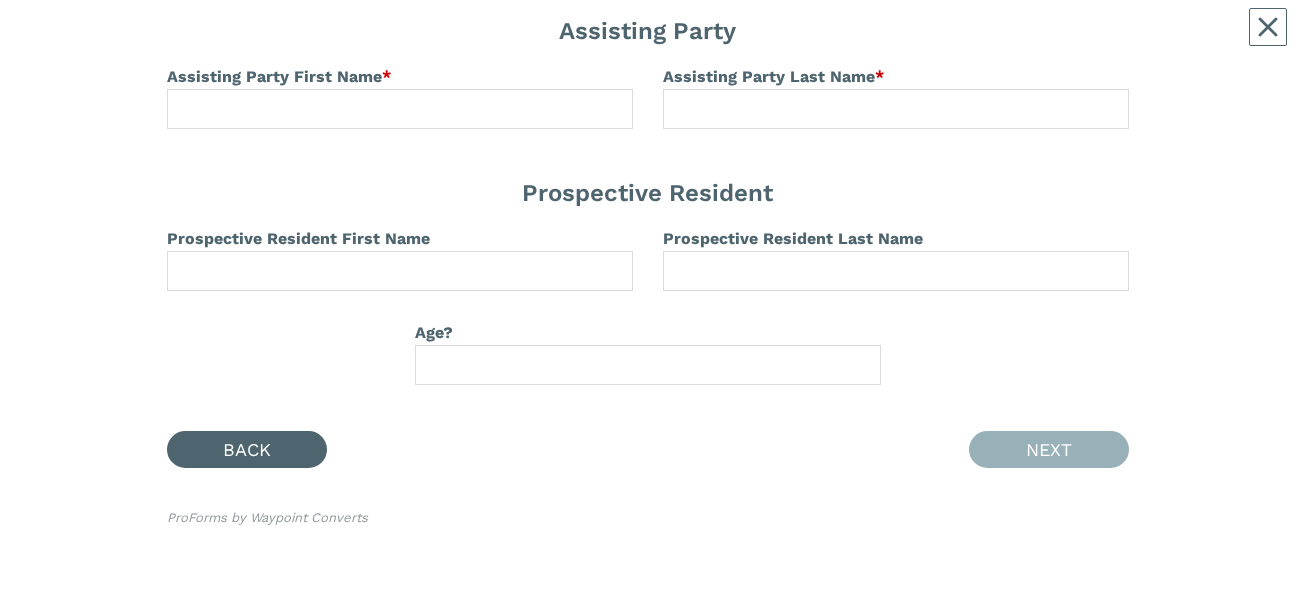 click on "NEXT" at bounding box center (1049, 449) 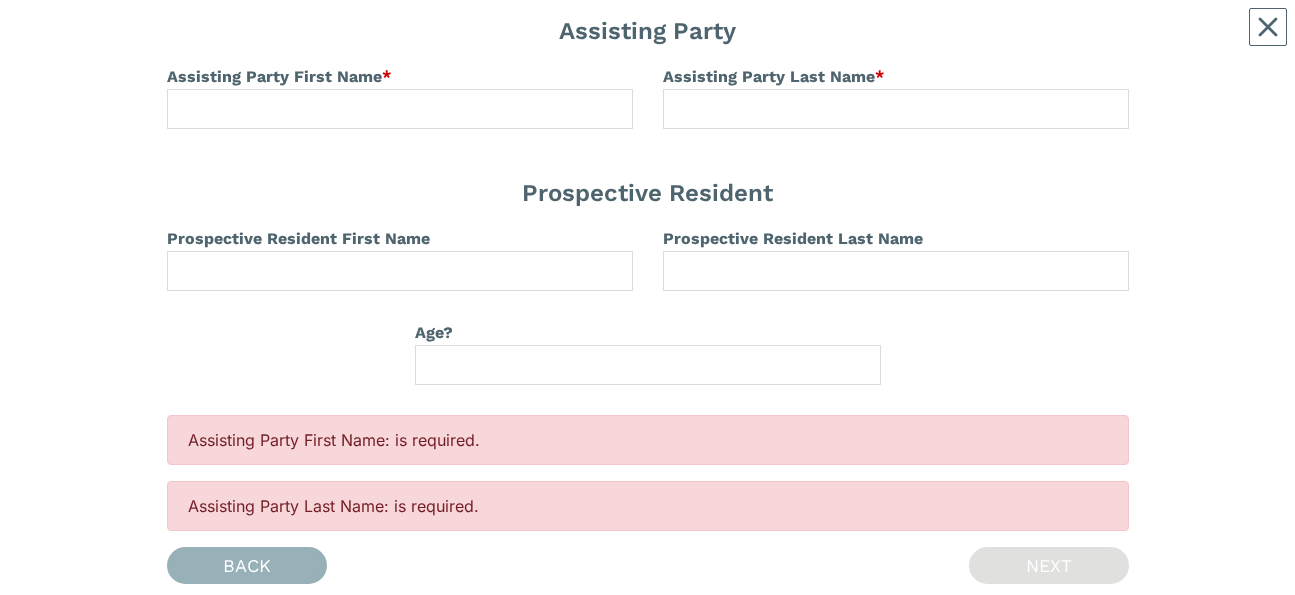click on "BACK" at bounding box center [247, 565] 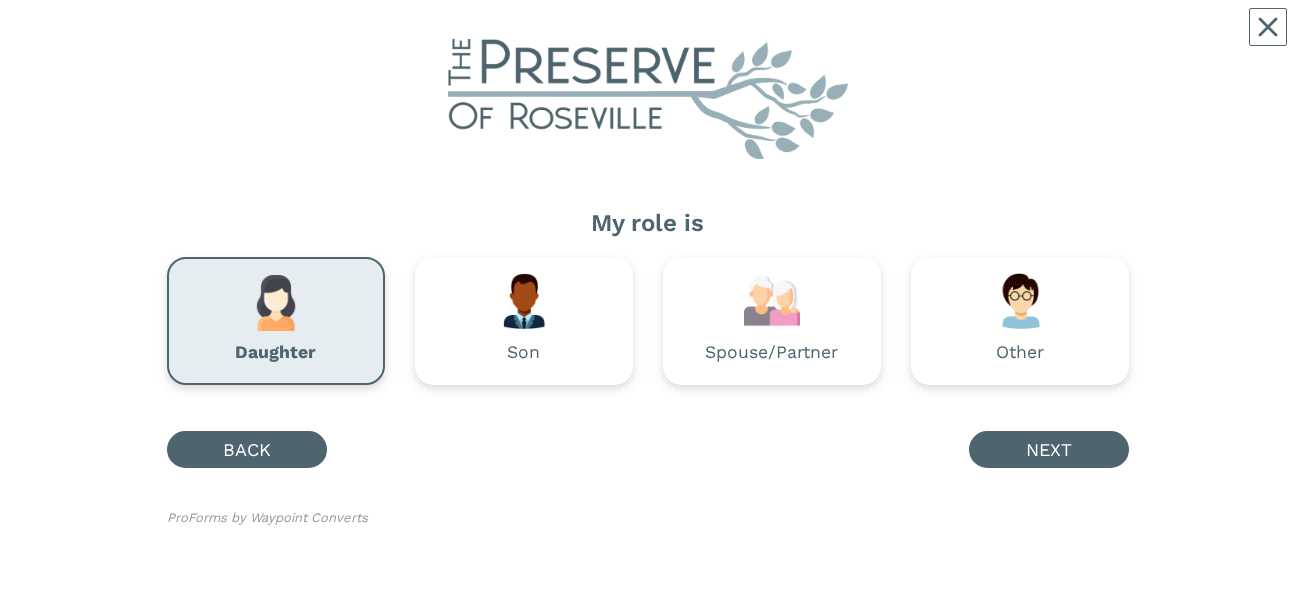 scroll, scrollTop: 0, scrollLeft: 0, axis: both 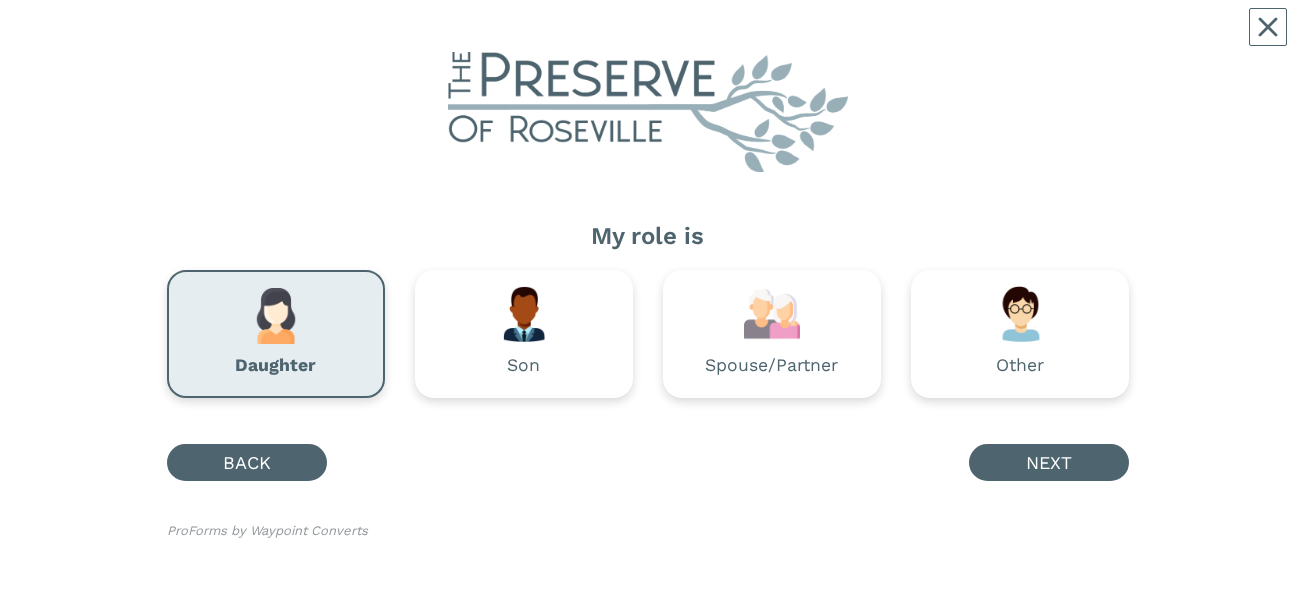 click on "ProForms by Waypoint Converts" at bounding box center [648, 534] 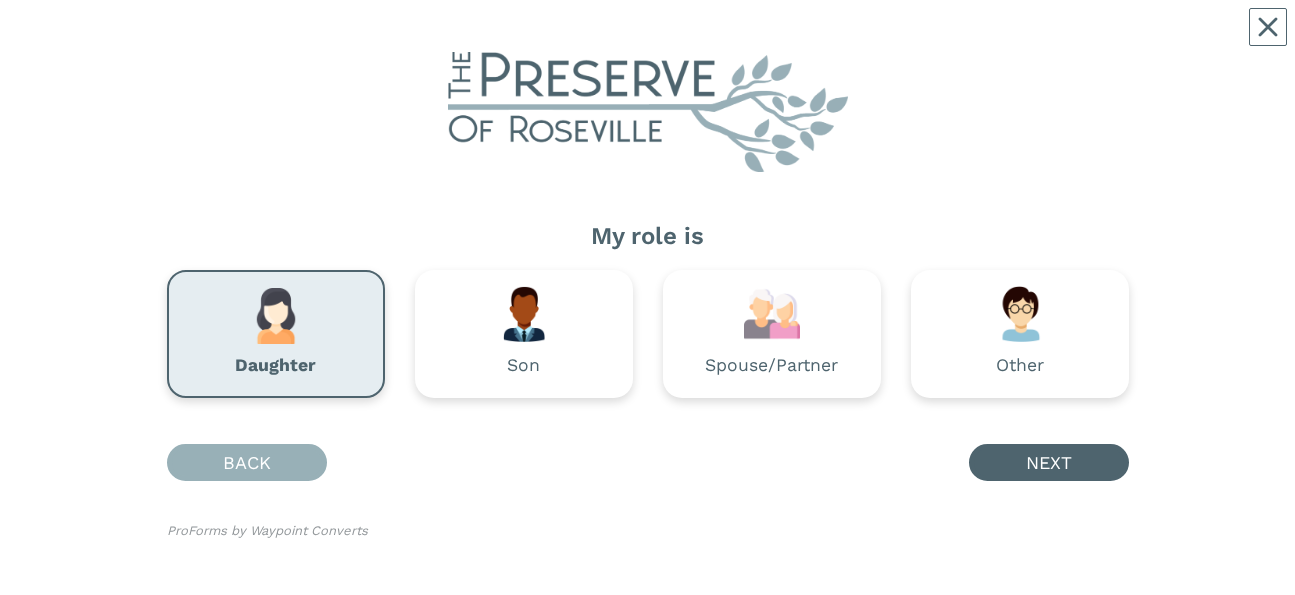 click on "BACK" at bounding box center [247, 462] 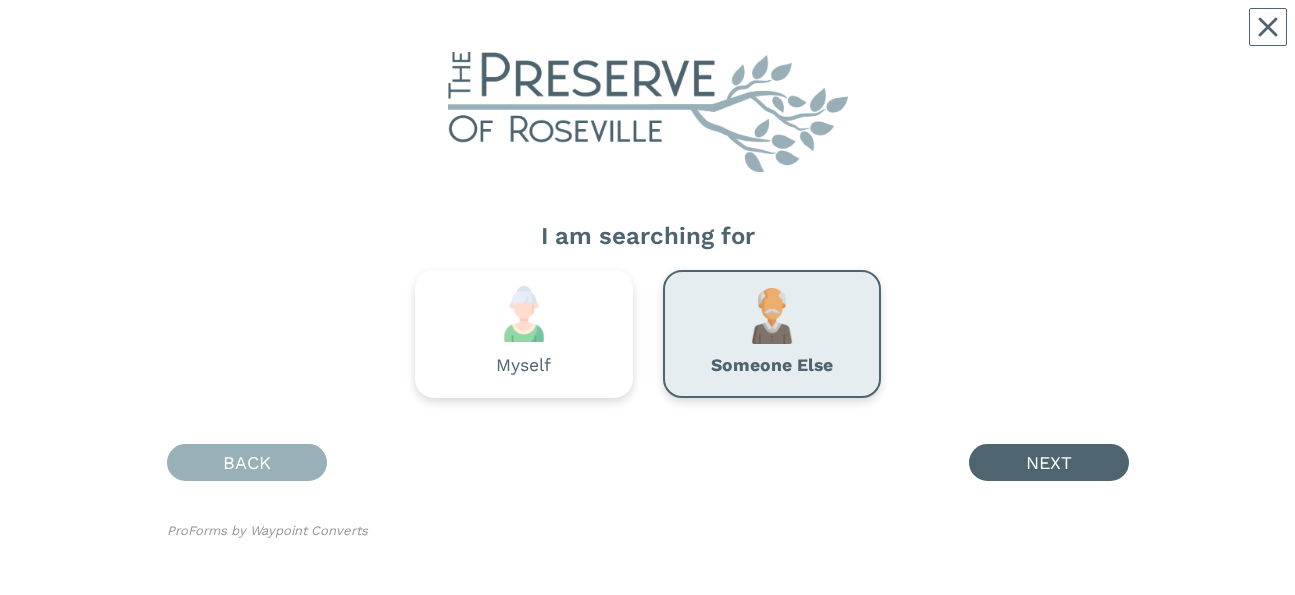 click on "BACK" at bounding box center [247, 462] 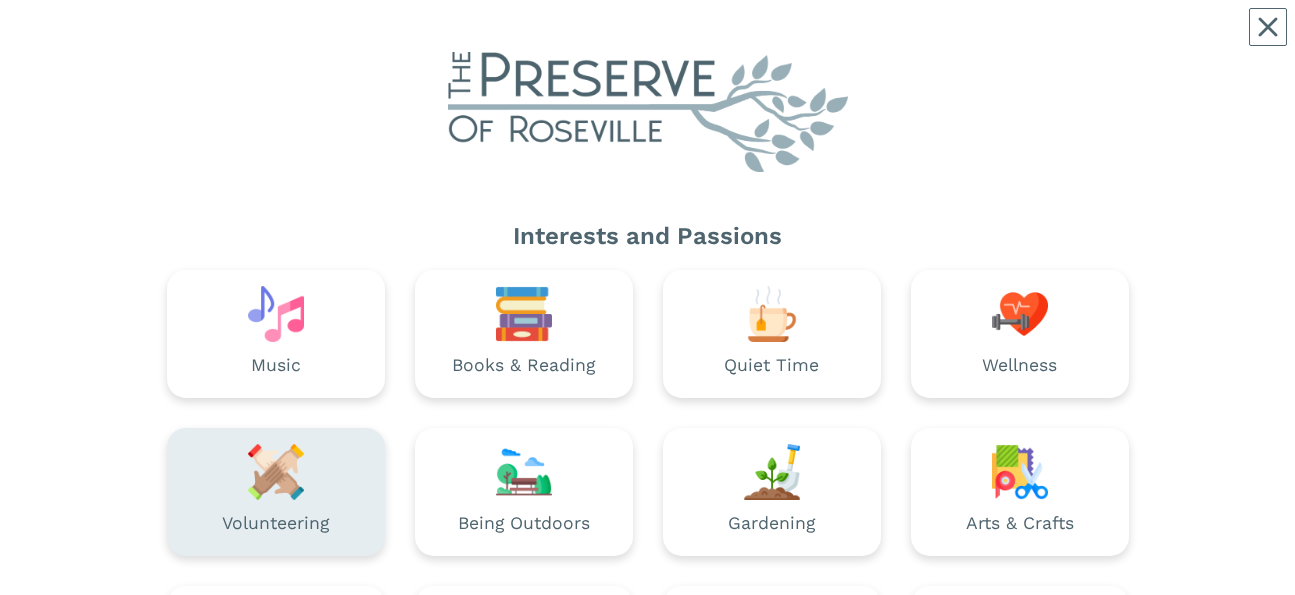 click at bounding box center (276, 472) 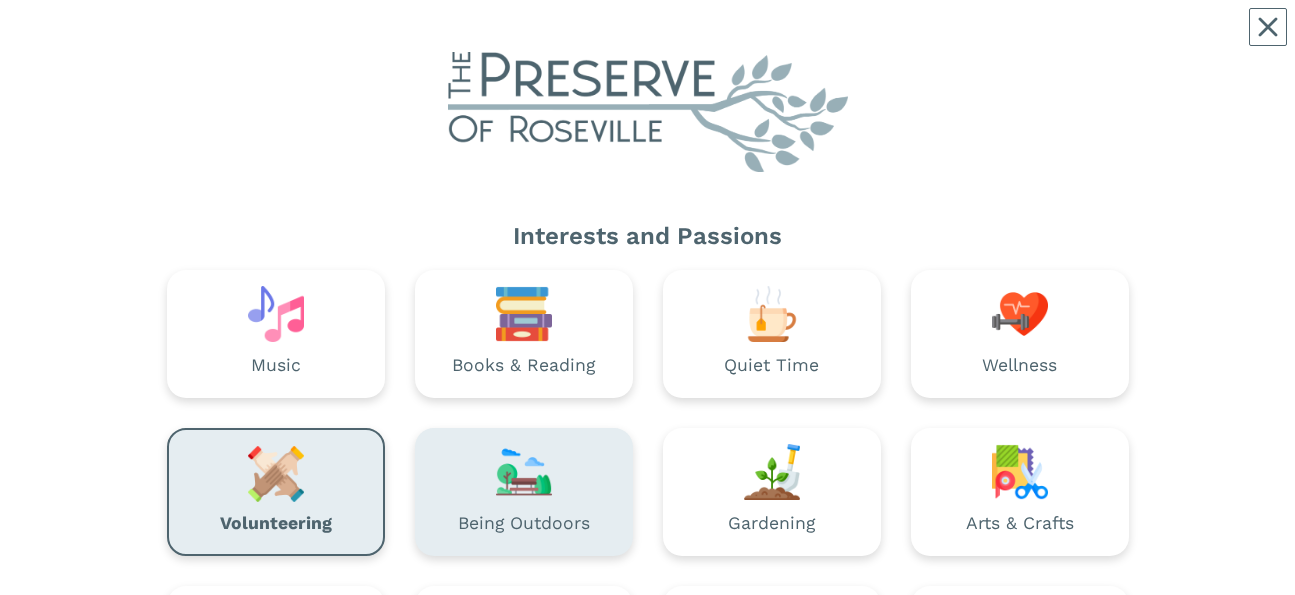 click at bounding box center [524, 472] 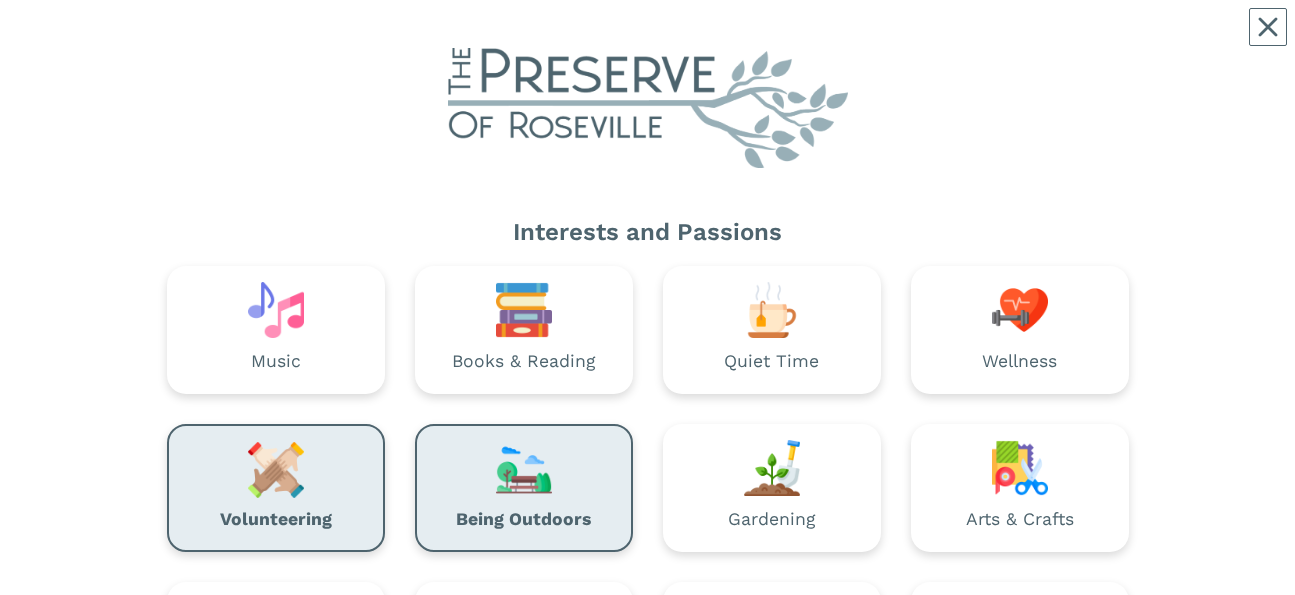 scroll, scrollTop: 198, scrollLeft: 0, axis: vertical 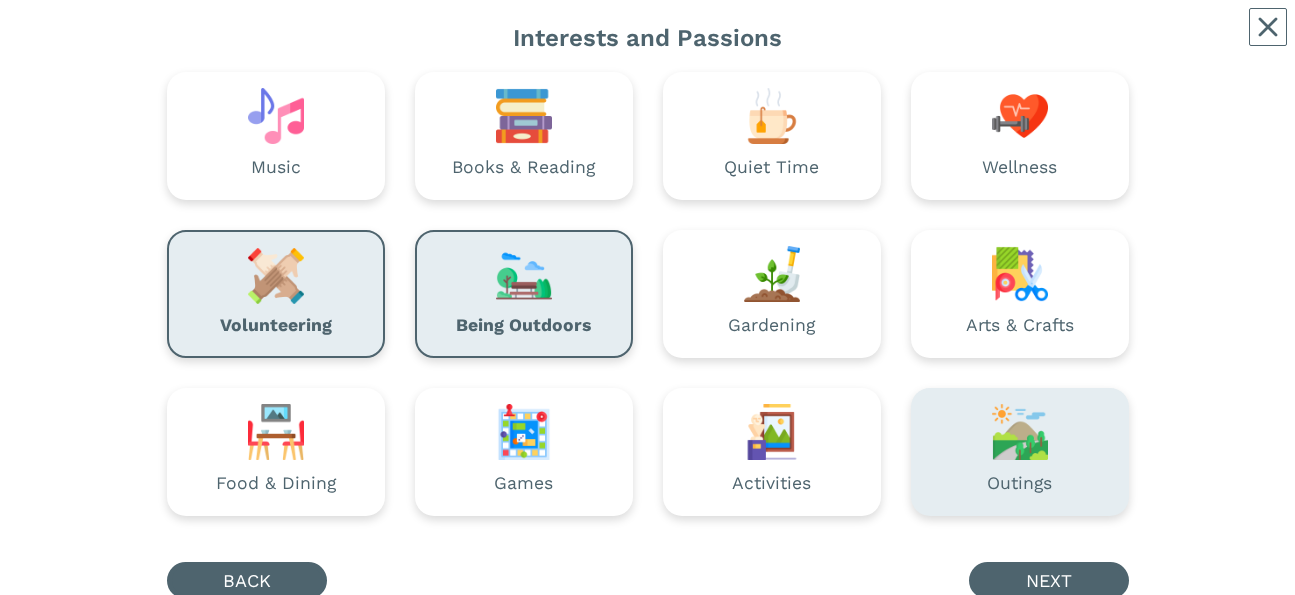 click on "Outings" at bounding box center [1019, 484] 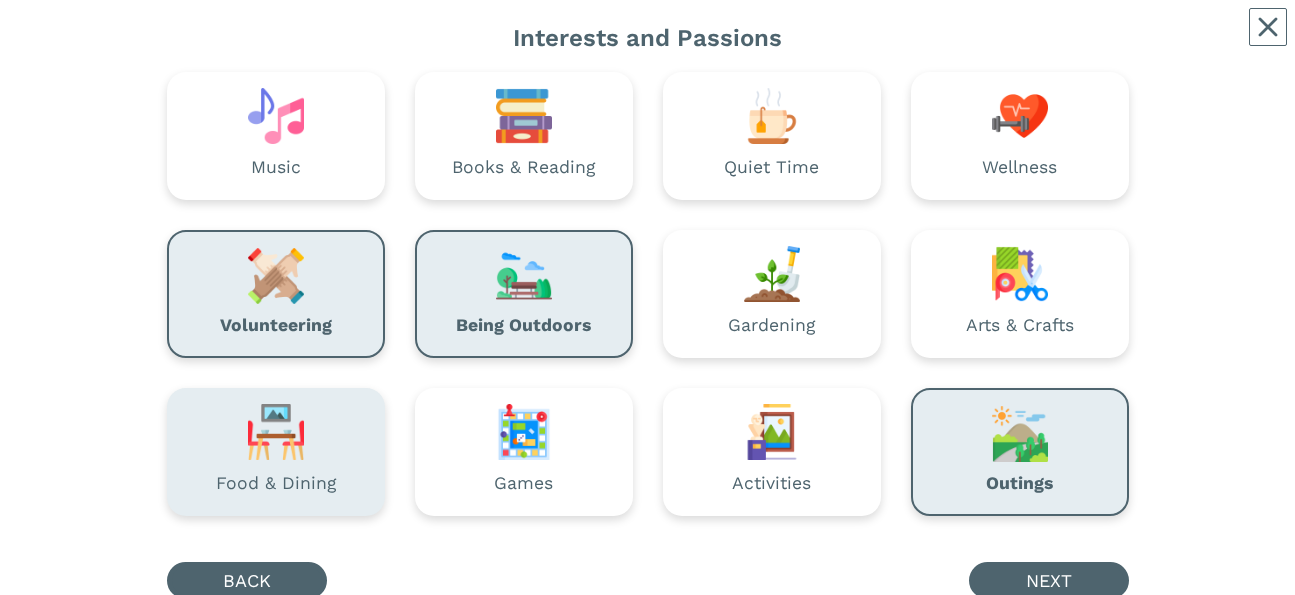 click on "Food & Dining" at bounding box center [276, 452] 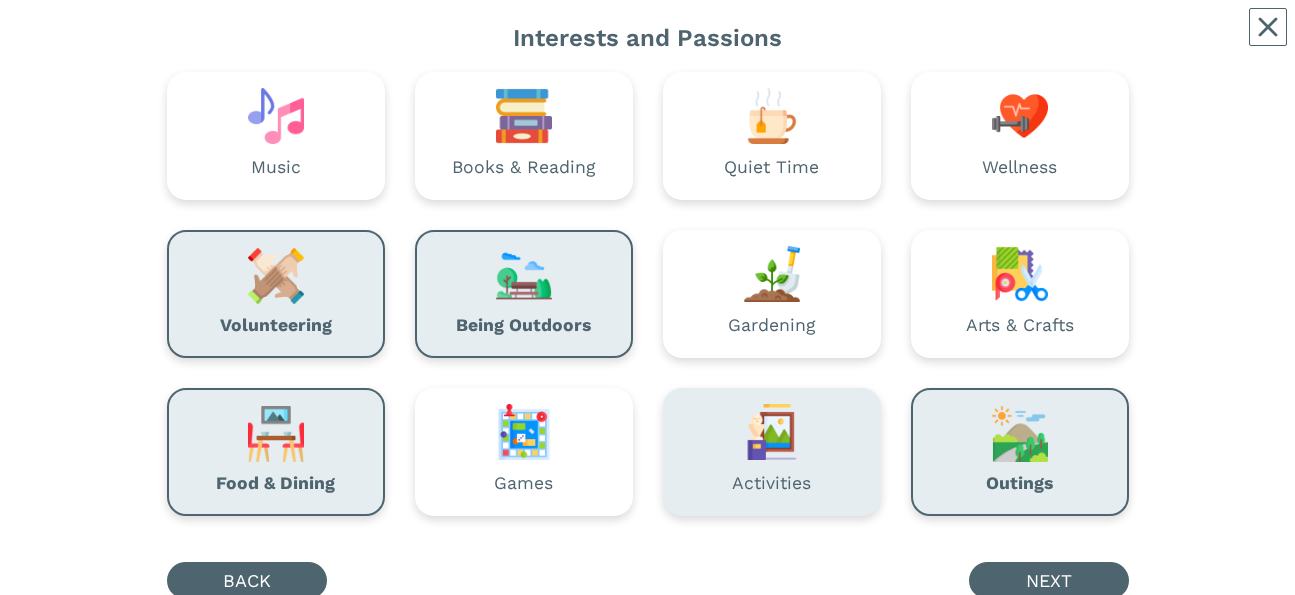 click on "Activities" at bounding box center [772, 452] 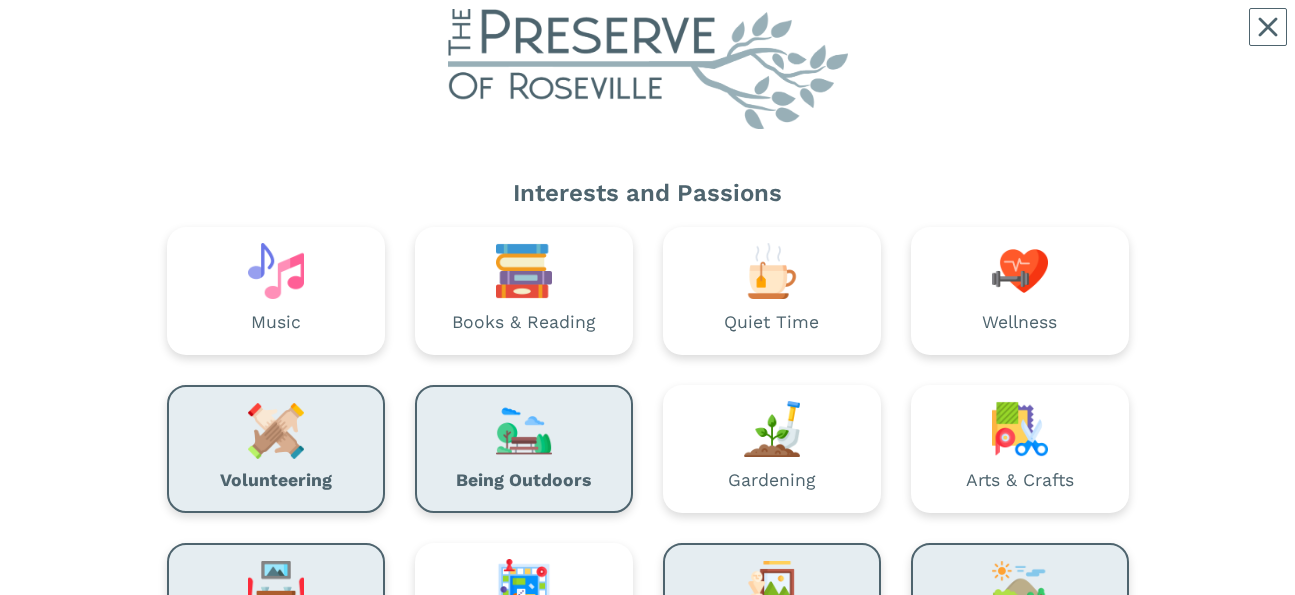scroll, scrollTop: 329, scrollLeft: 0, axis: vertical 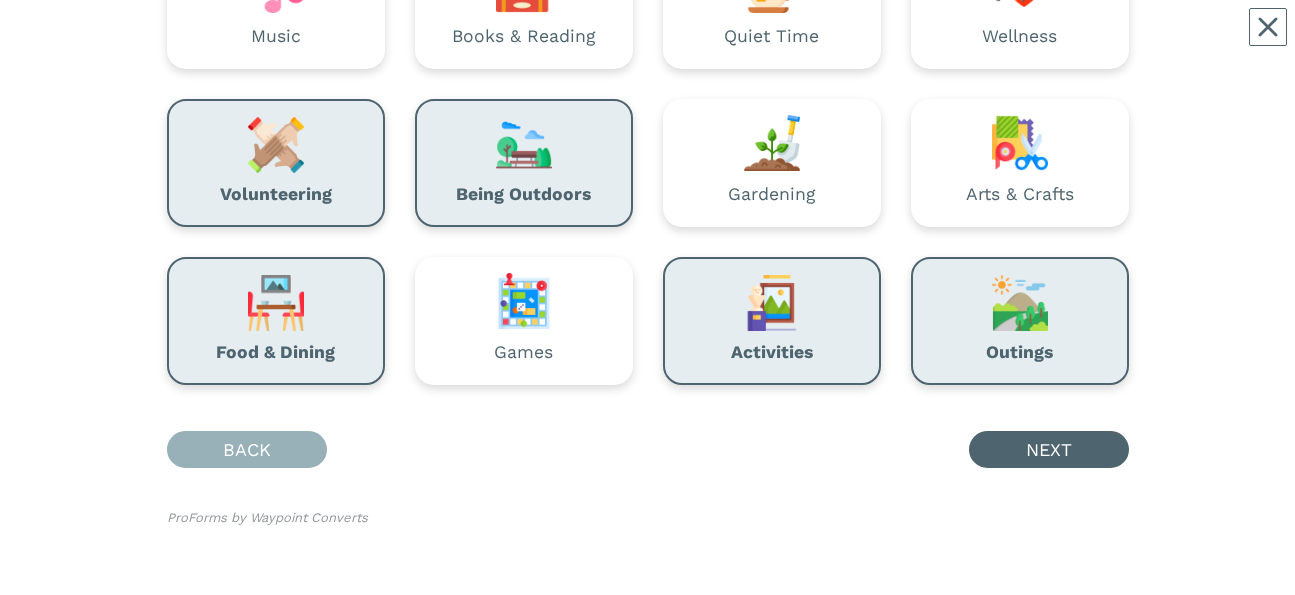 click on "BACK" at bounding box center (247, 449) 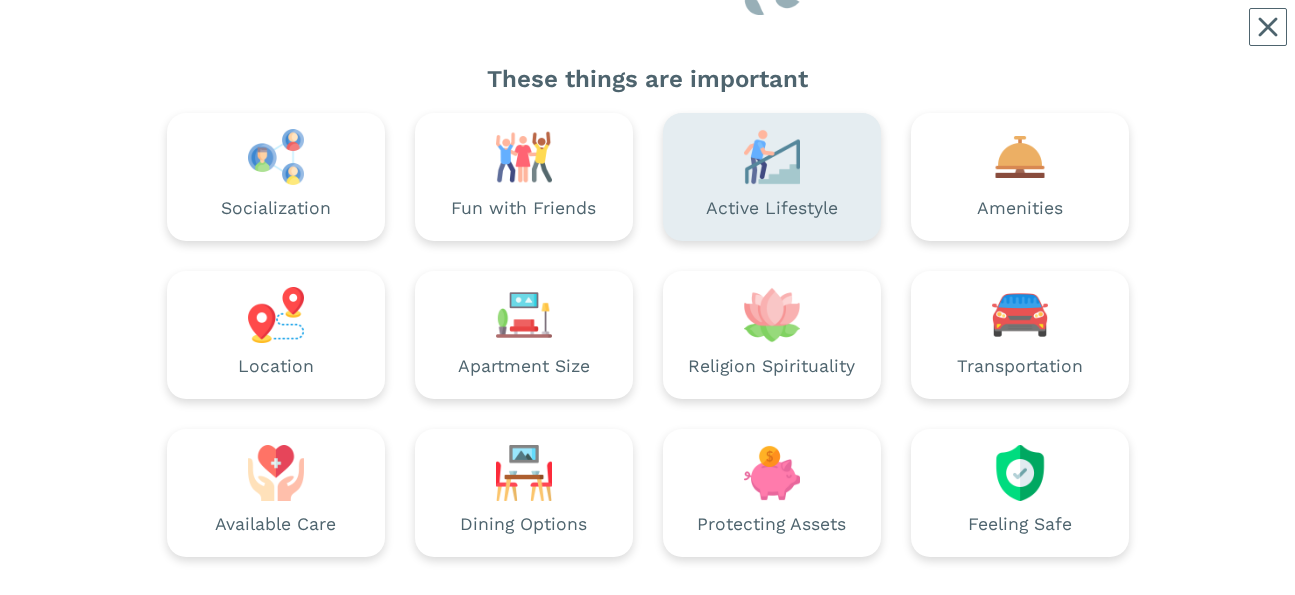 scroll, scrollTop: 161, scrollLeft: 0, axis: vertical 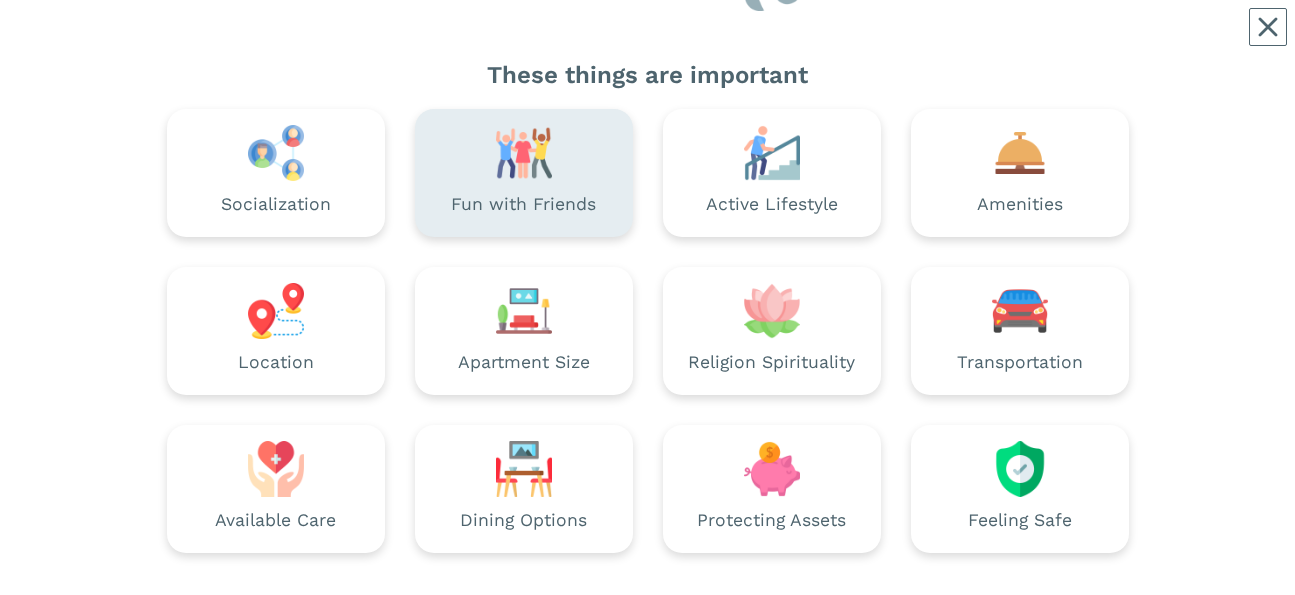 click at bounding box center (524, 153) 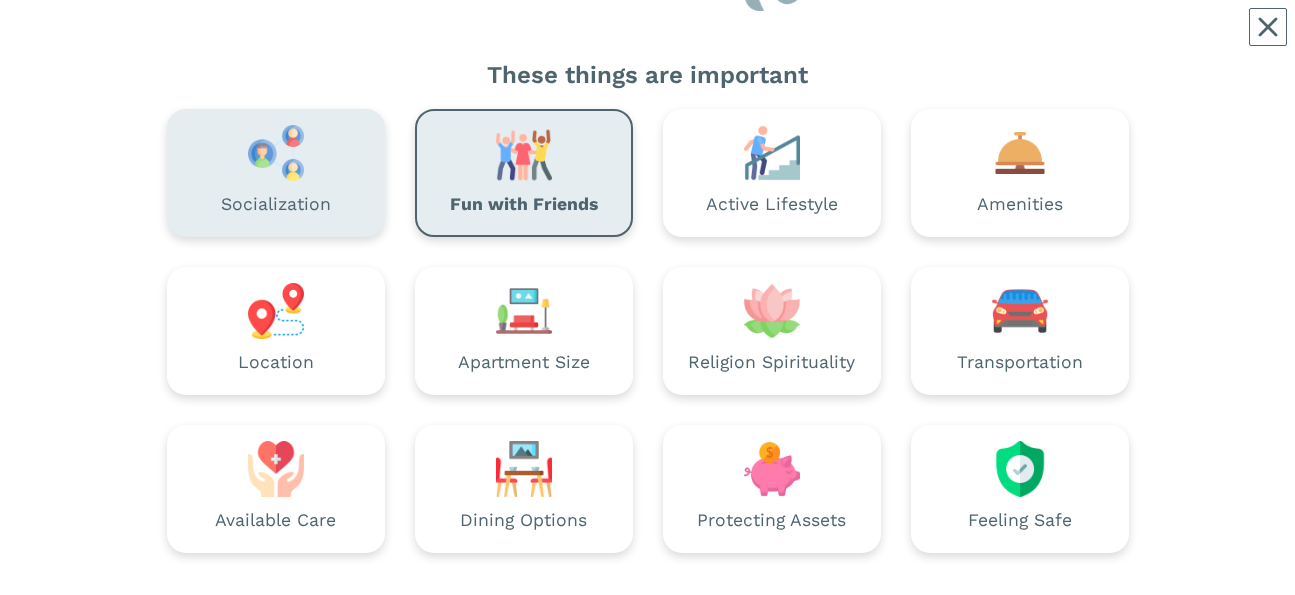 click on "Socialization" at bounding box center (276, 173) 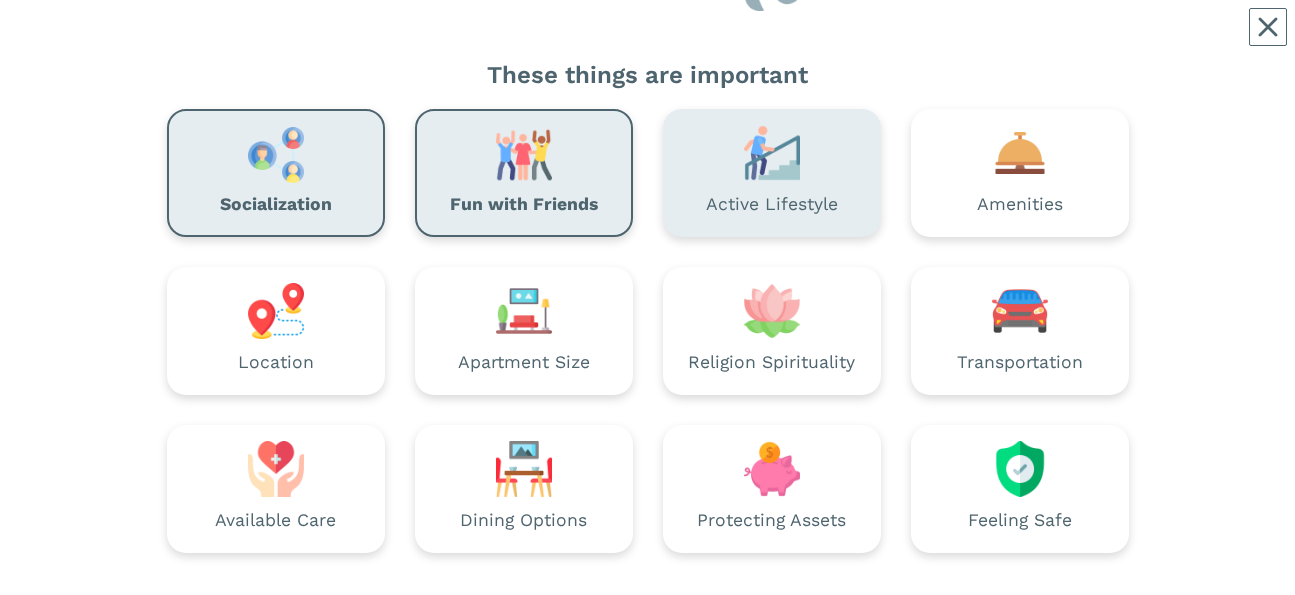 click on "Active Lifestyle" at bounding box center [772, 205] 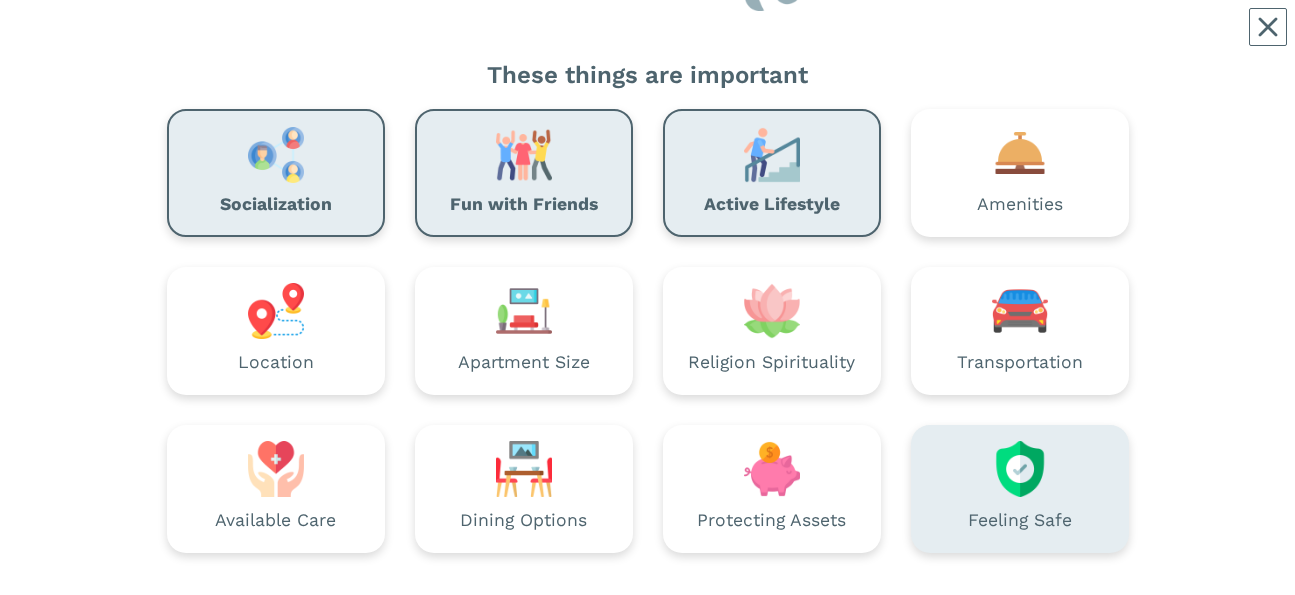 click on "Feeling Safe" at bounding box center [1020, 489] 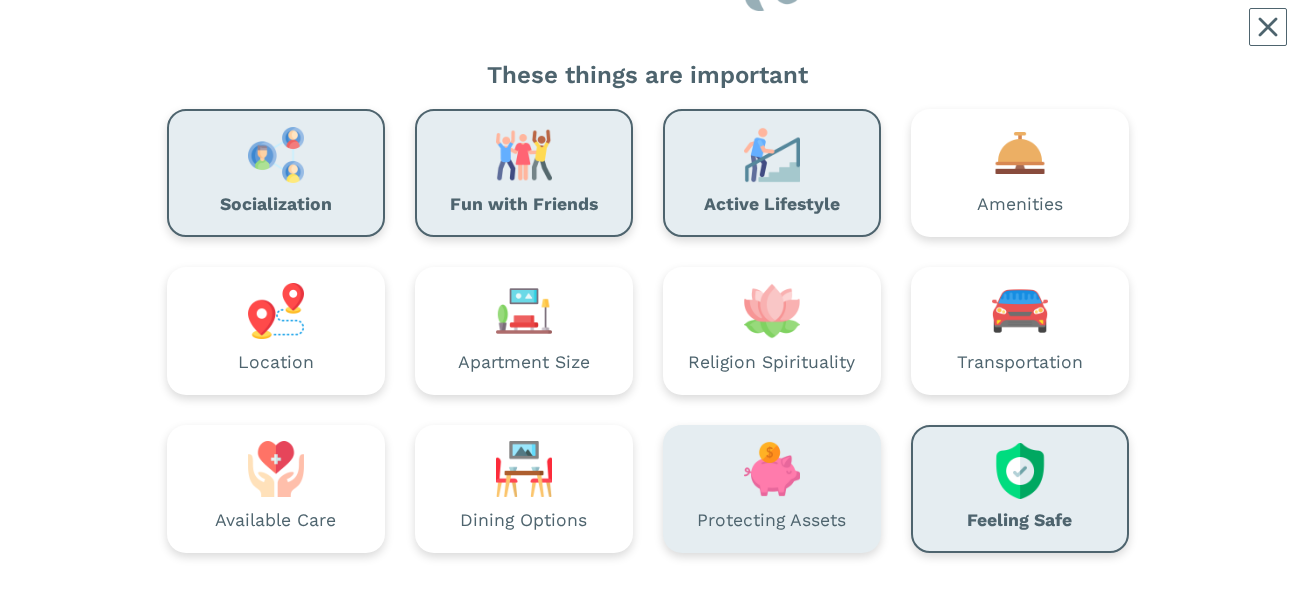 click on "Protecting Assets" at bounding box center (771, 521) 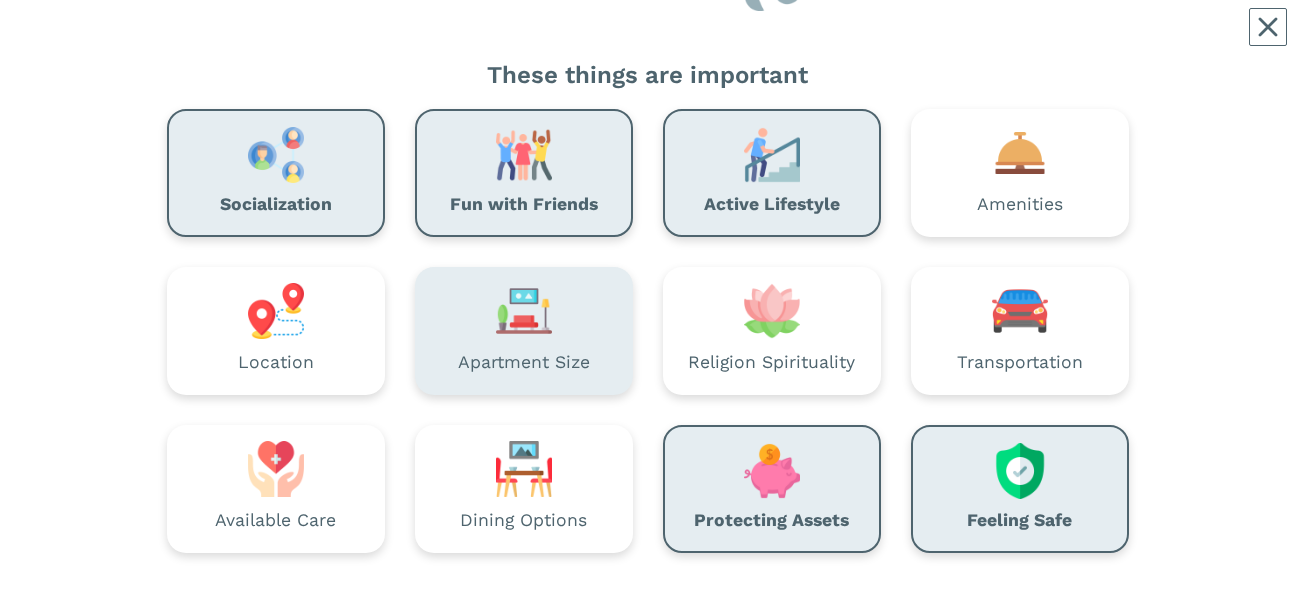 click on "Apartment Size" at bounding box center [524, 363] 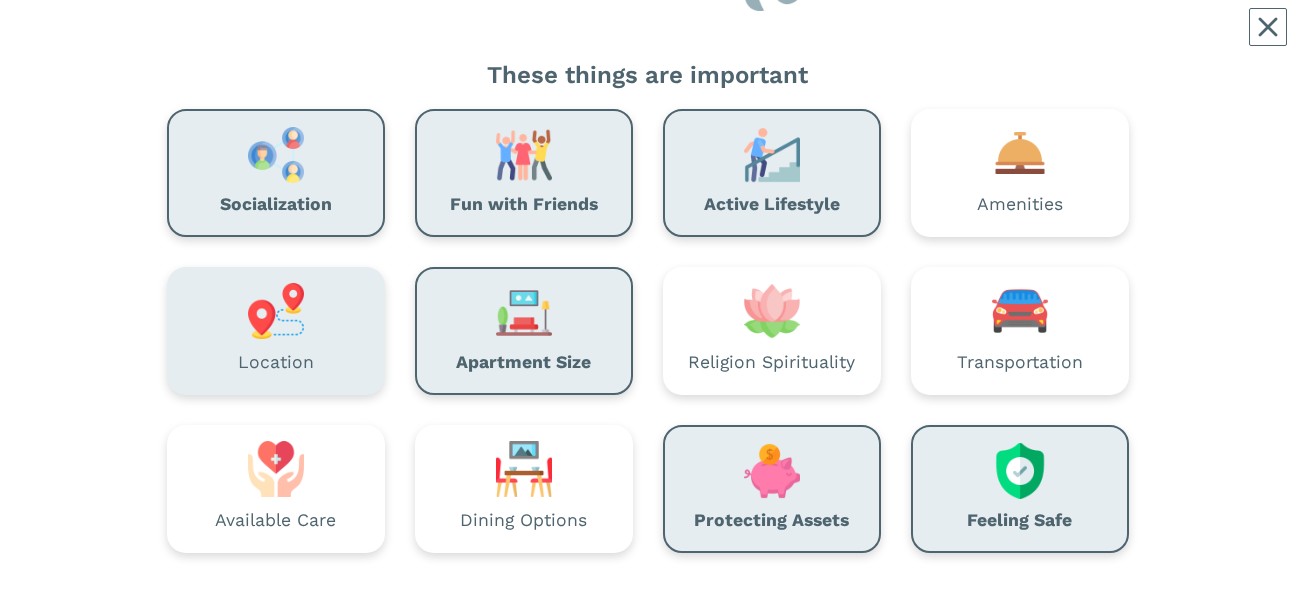 click on "Location" at bounding box center (276, 331) 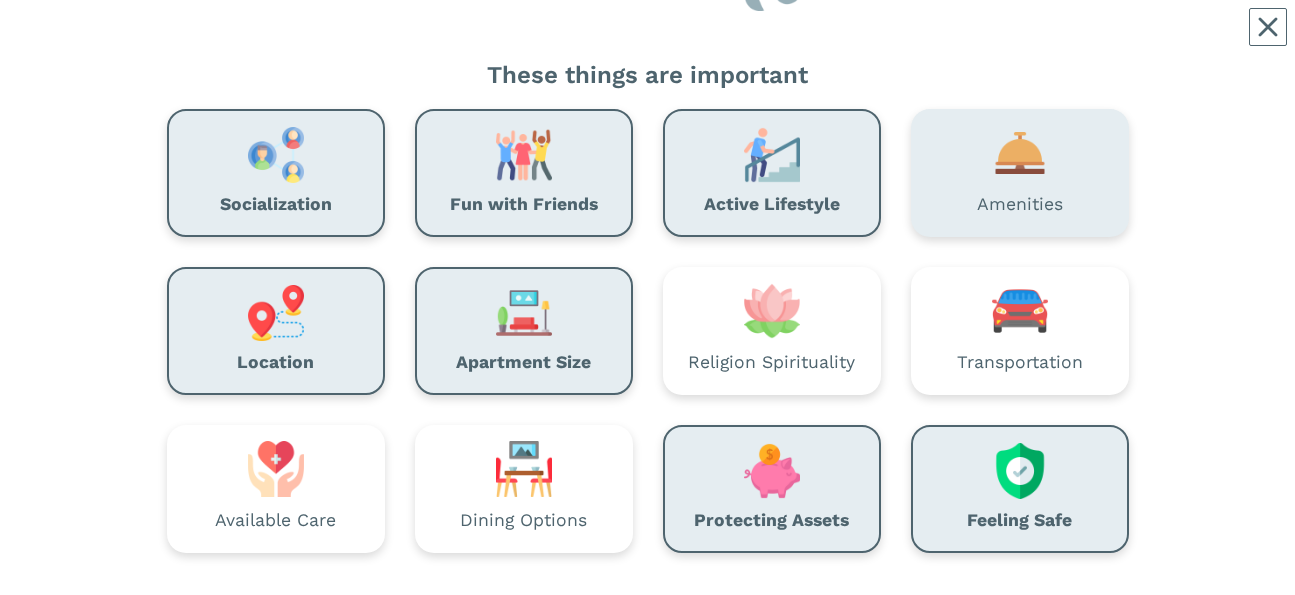click on "Amenities" at bounding box center [1020, 173] 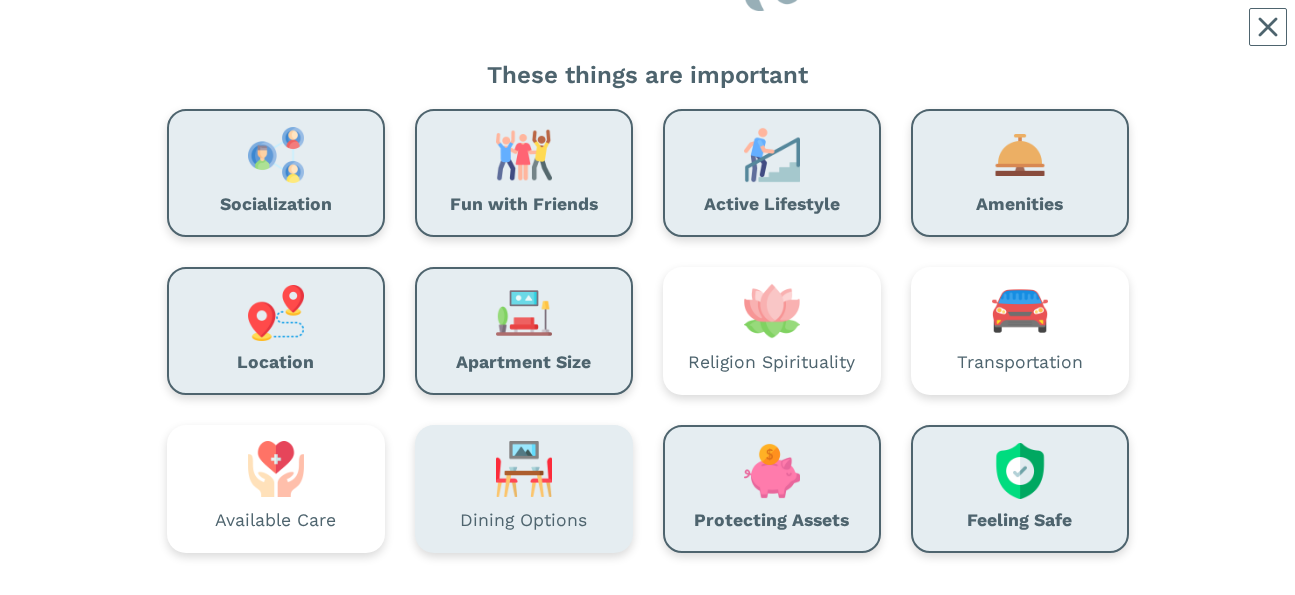 click on "Dining Options" at bounding box center (523, 521) 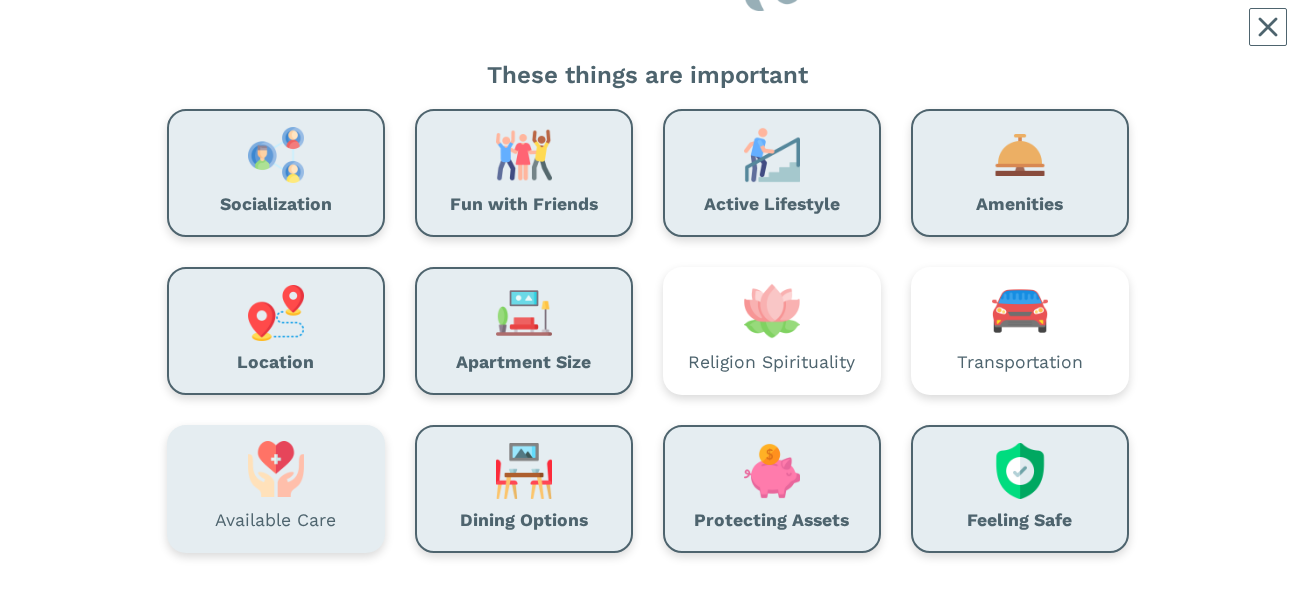 click on "Available Care" at bounding box center (275, 521) 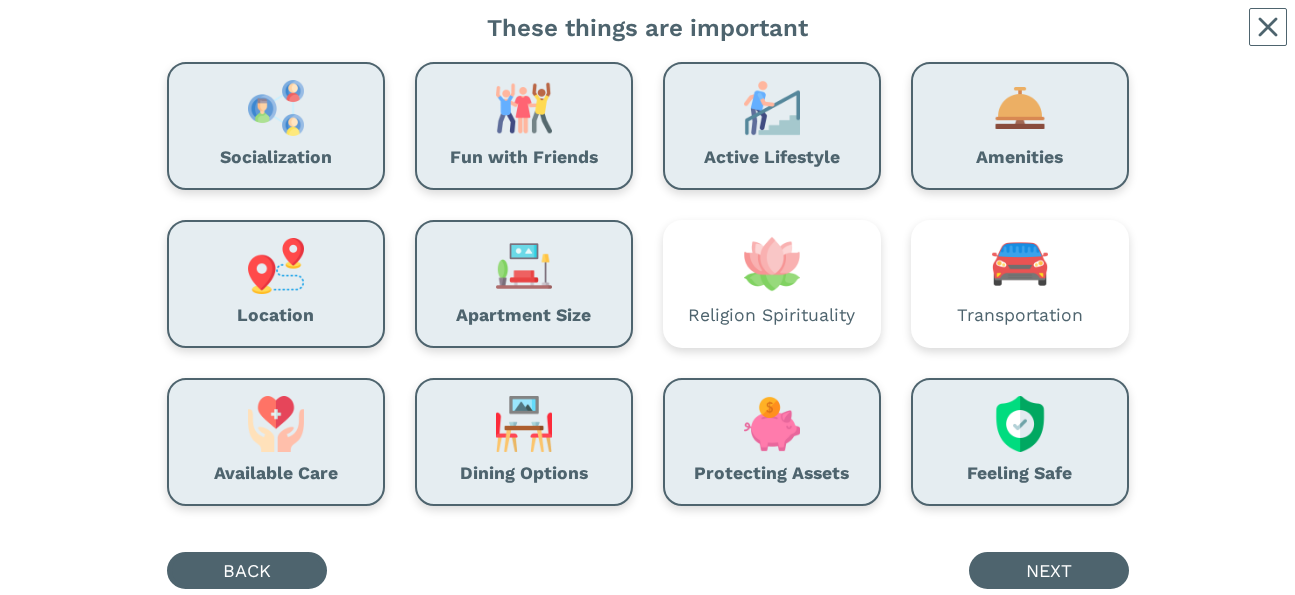 scroll, scrollTop: 329, scrollLeft: 0, axis: vertical 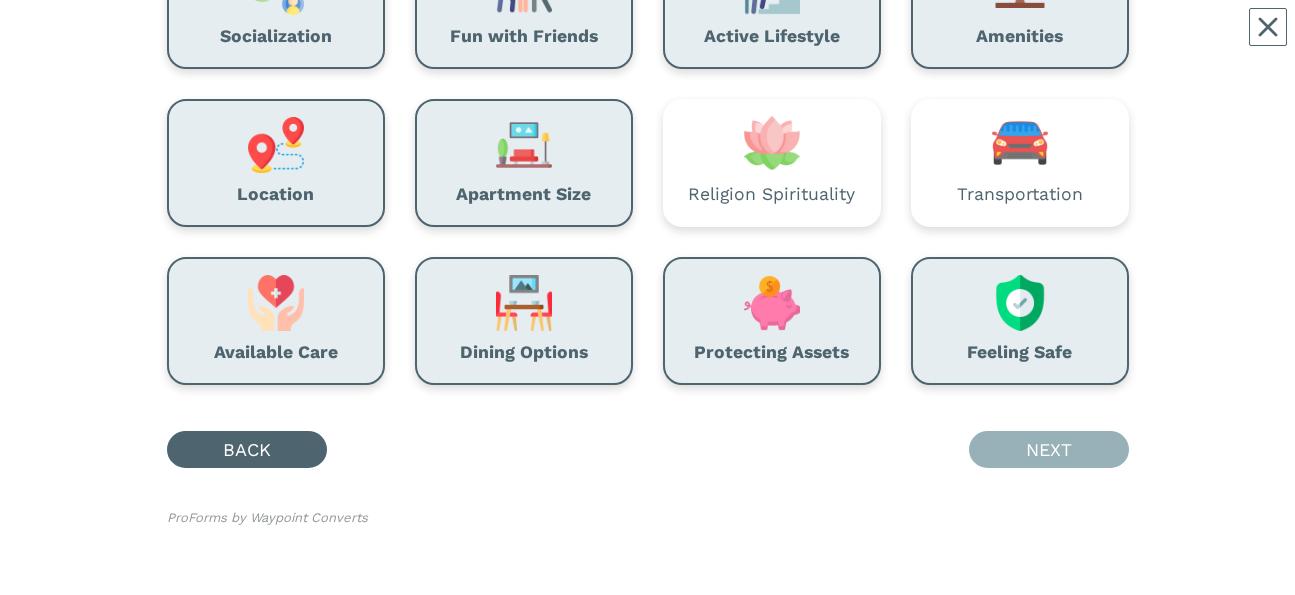 click on "NEXT" at bounding box center [1049, 449] 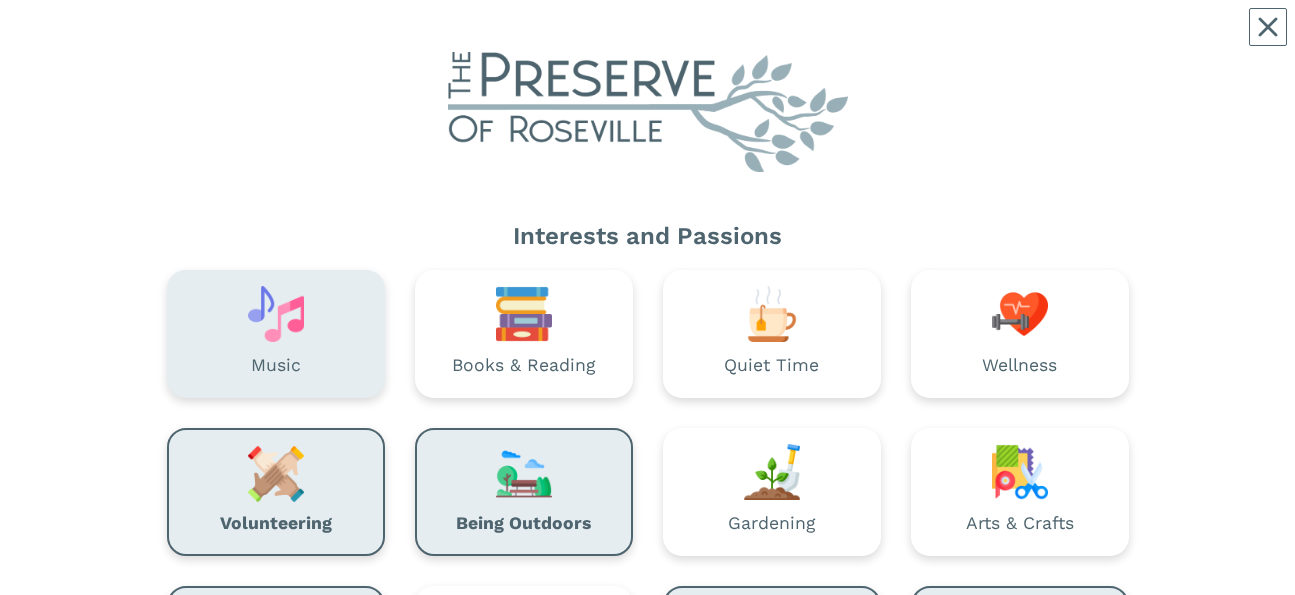 scroll, scrollTop: 187, scrollLeft: 0, axis: vertical 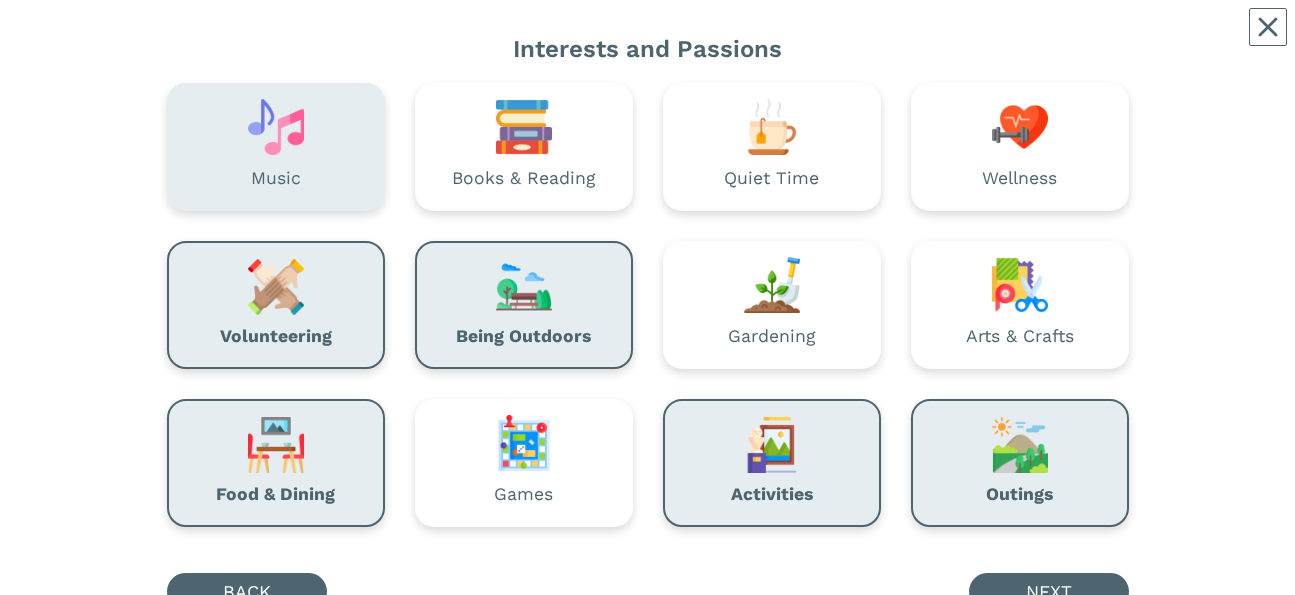 click on "Music" at bounding box center (276, 147) 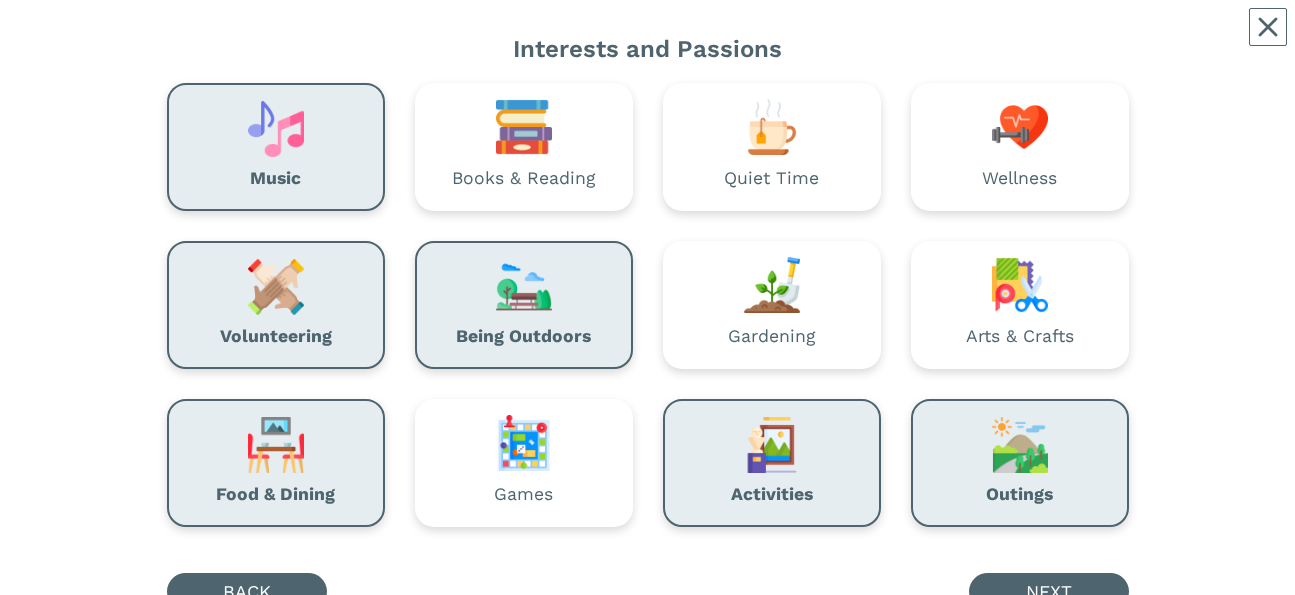 scroll, scrollTop: 226, scrollLeft: 0, axis: vertical 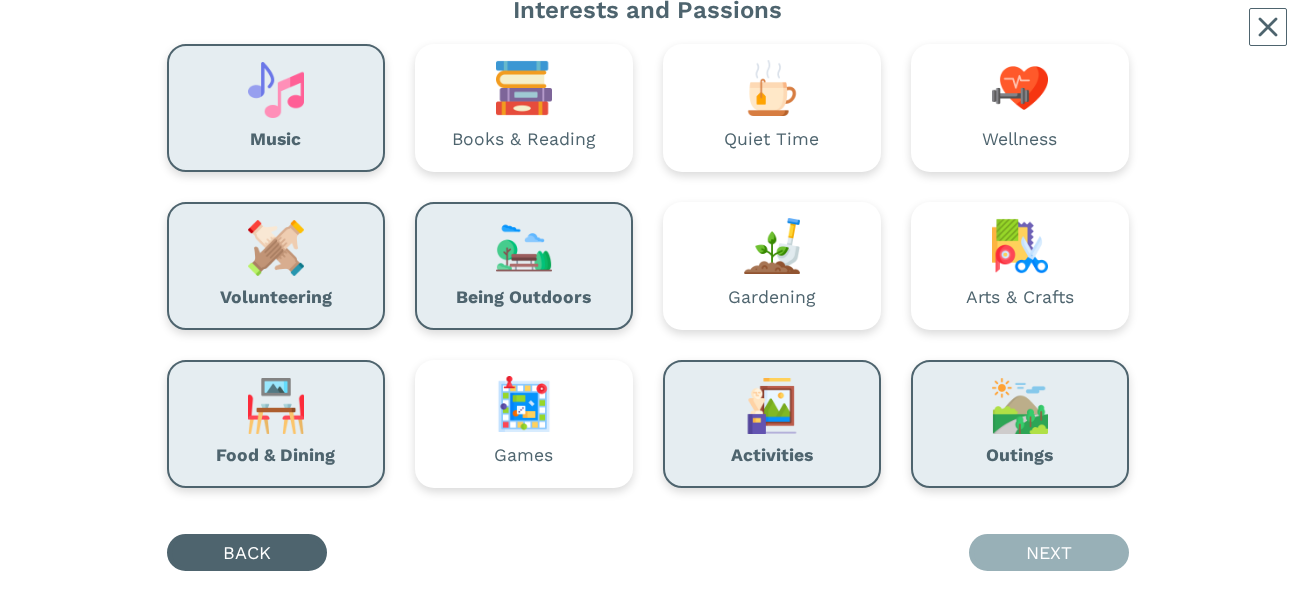 click on "NEXT" at bounding box center (1049, 552) 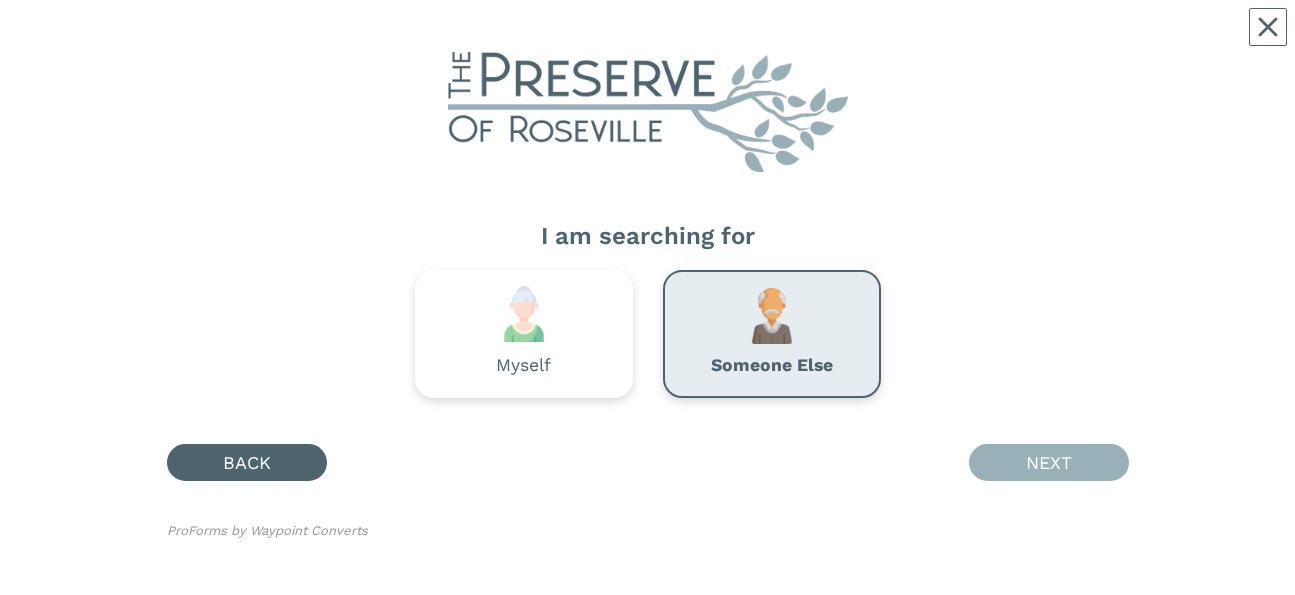 click on "NEXT" at bounding box center (1049, 462) 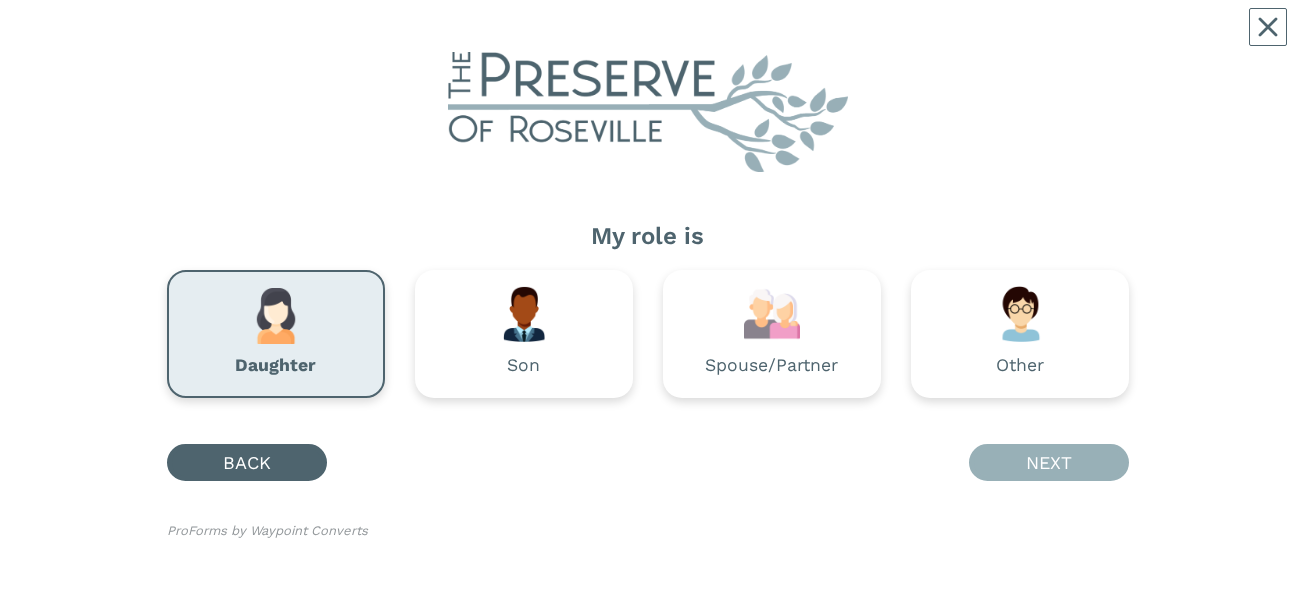 click on "NEXT" at bounding box center [1049, 462] 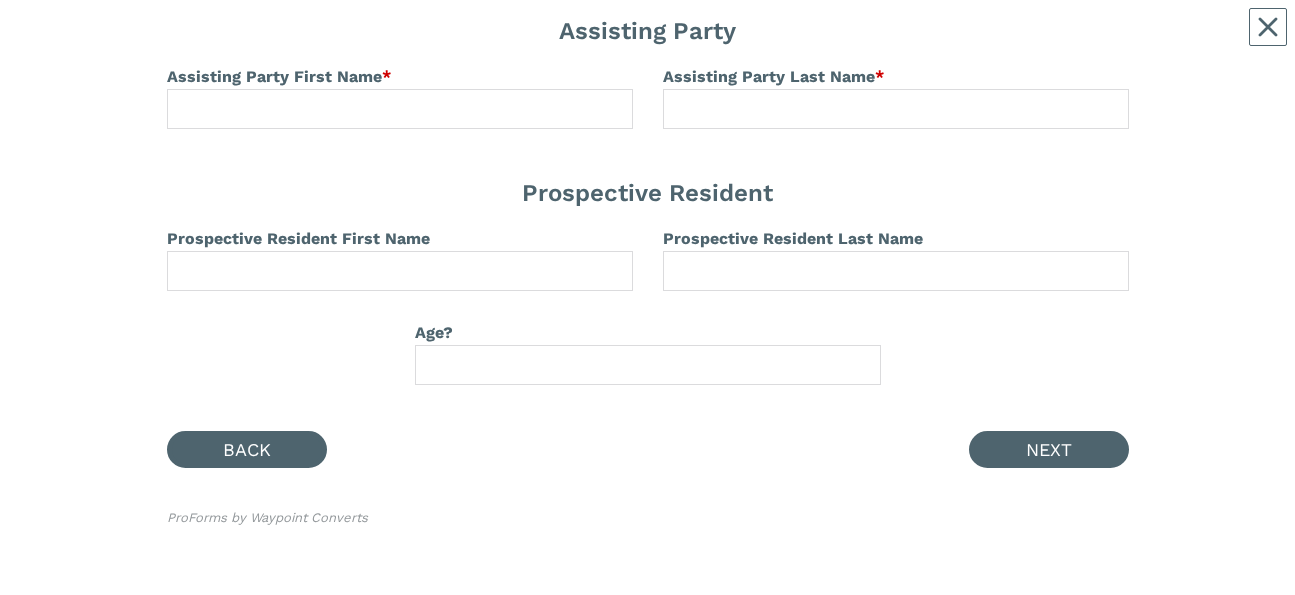 scroll, scrollTop: 43, scrollLeft: 0, axis: vertical 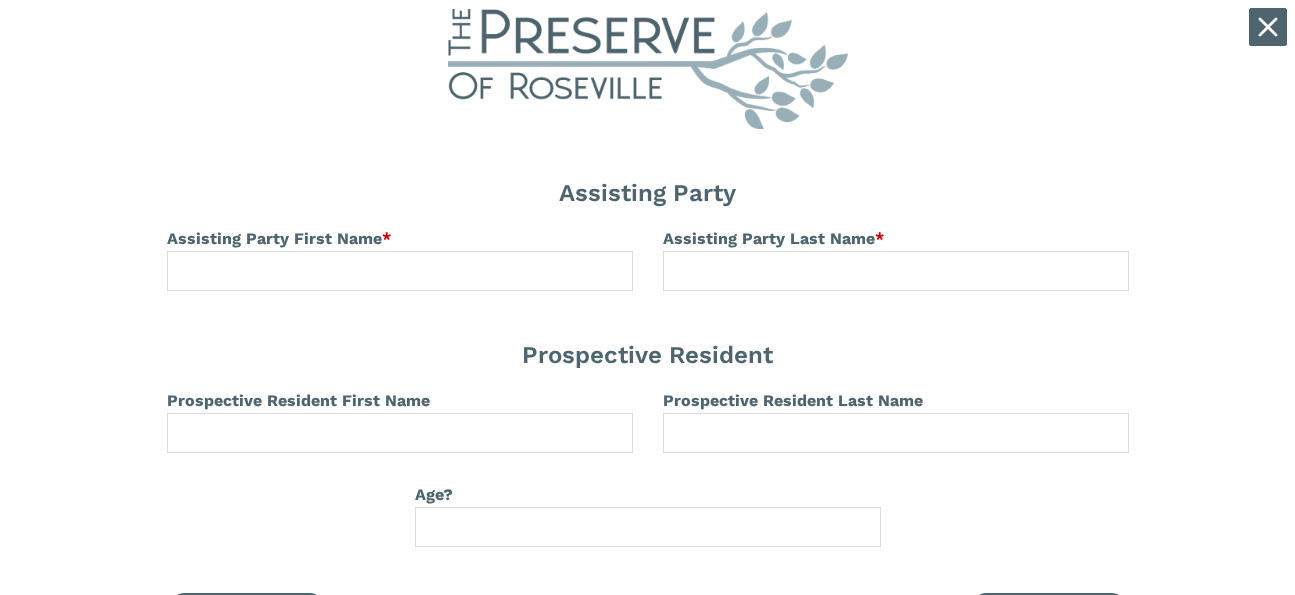 click 